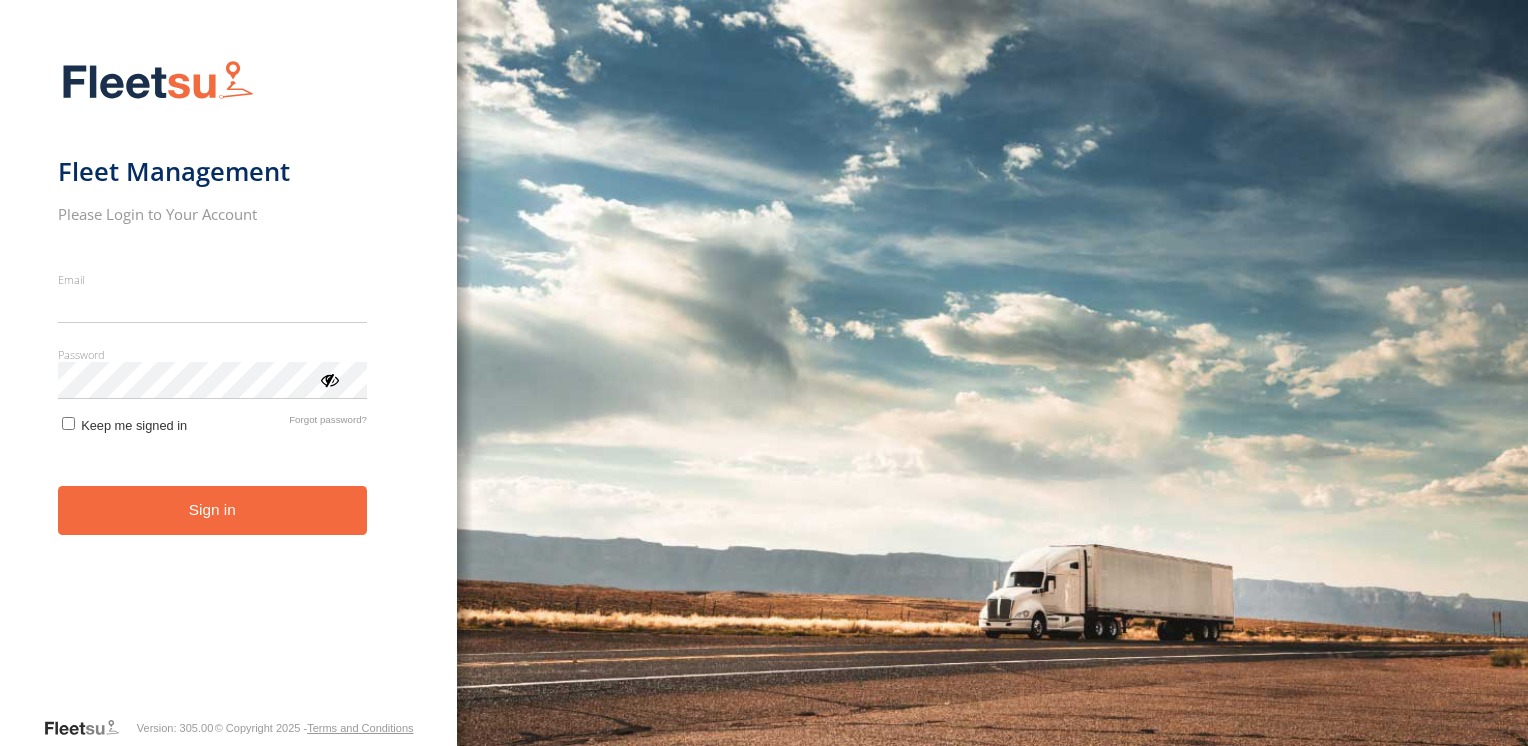 scroll, scrollTop: 0, scrollLeft: 0, axis: both 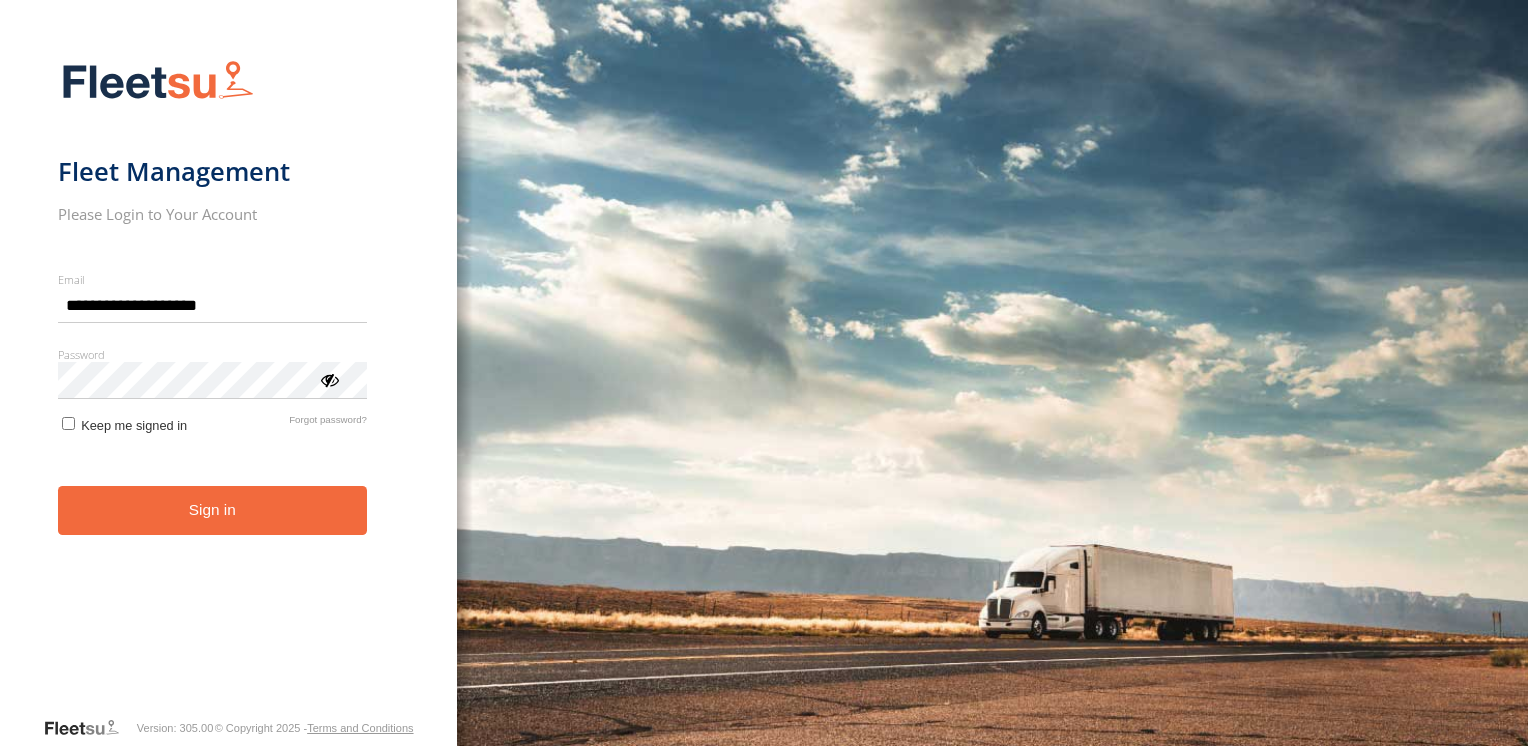 click on "**********" at bounding box center [228, 382] 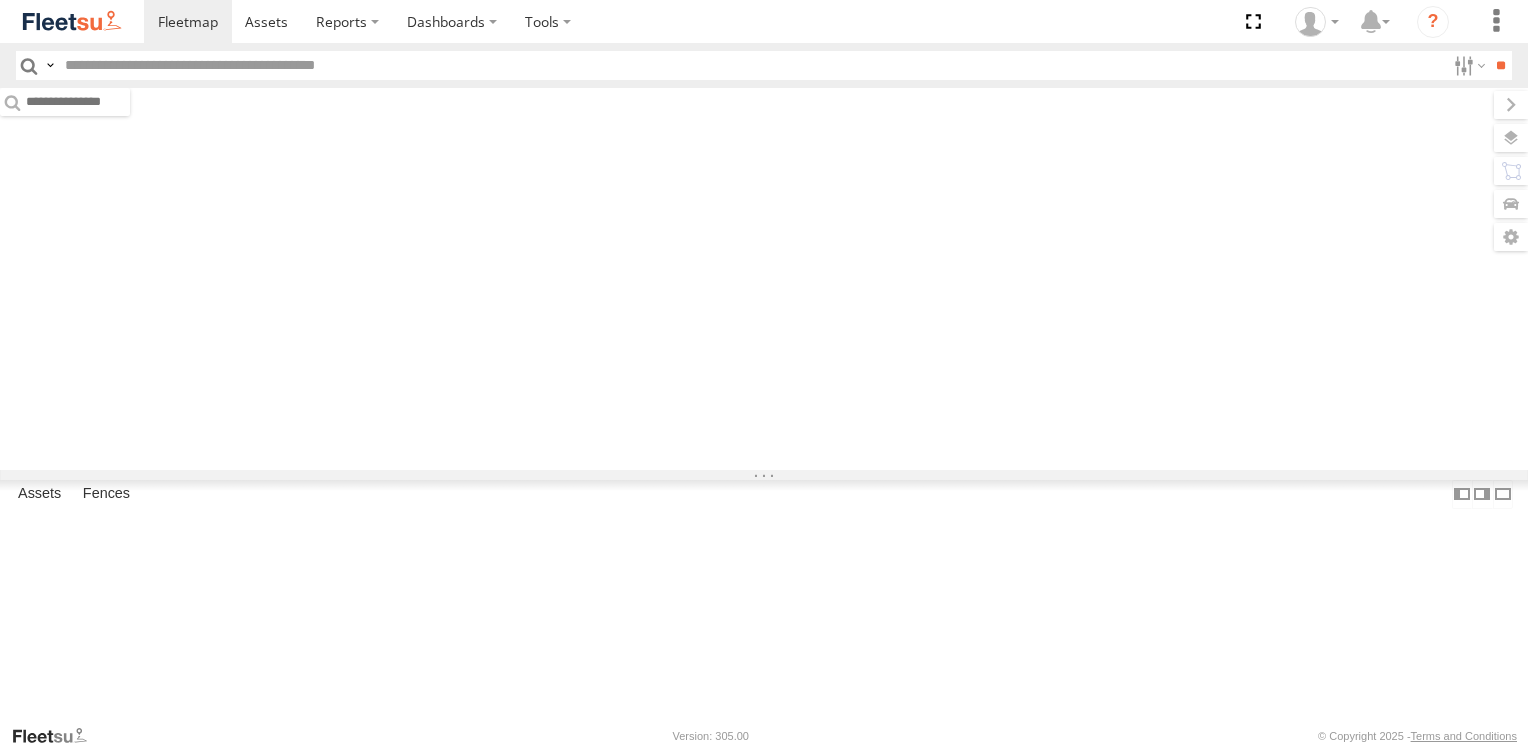 scroll, scrollTop: 0, scrollLeft: 0, axis: both 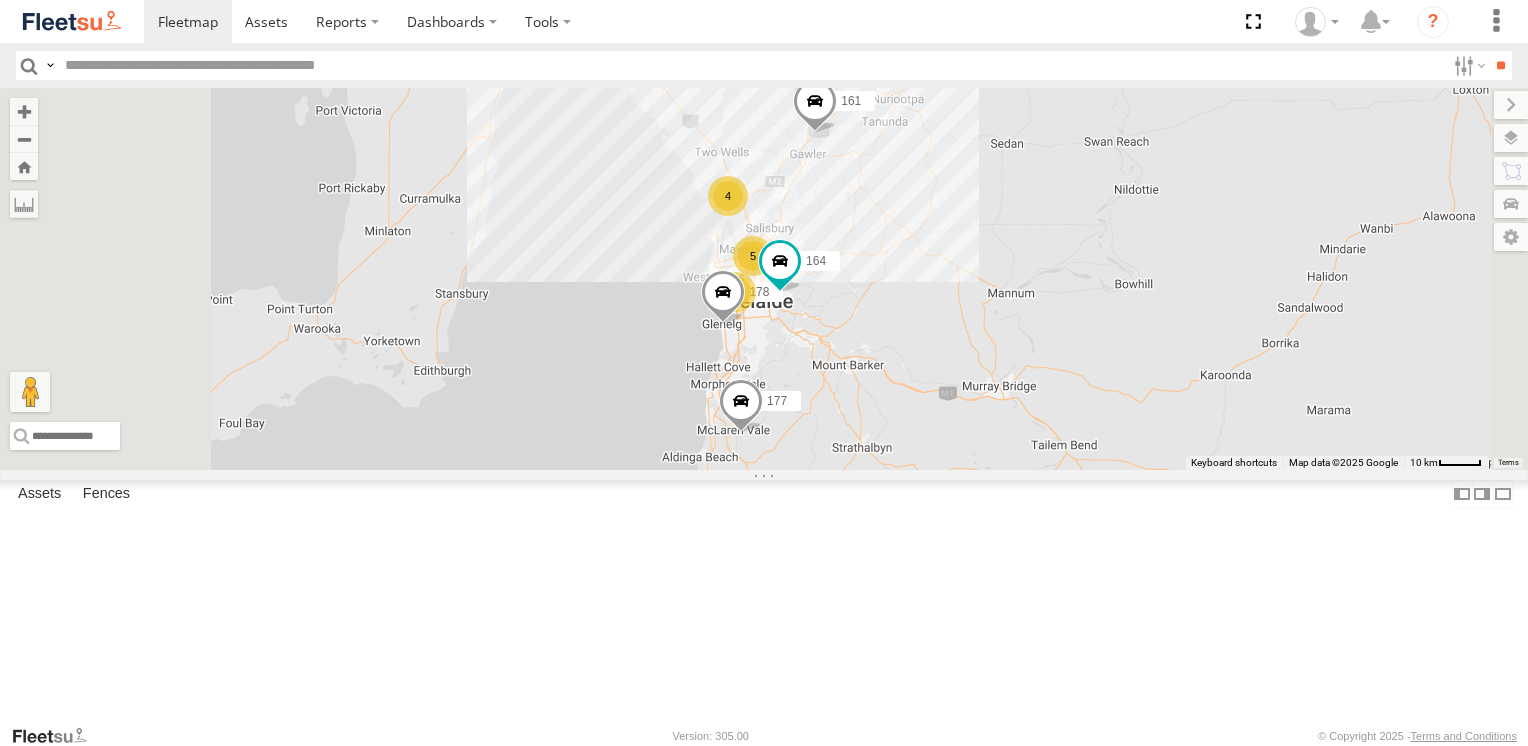 click at bounding box center [0, 0] 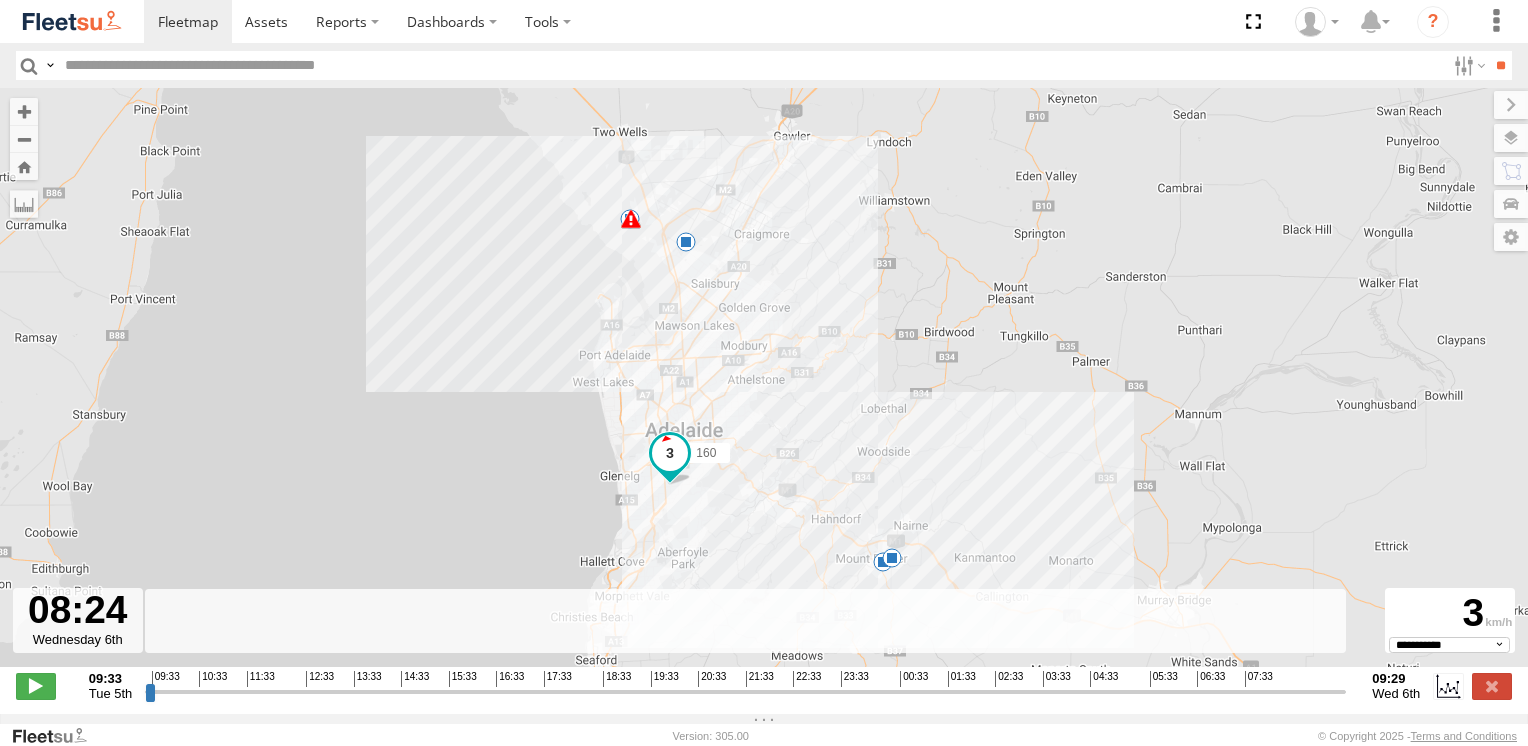 drag, startPoint x: 150, startPoint y: 704, endPoint x: 1286, endPoint y: 722, distance: 1136.1426 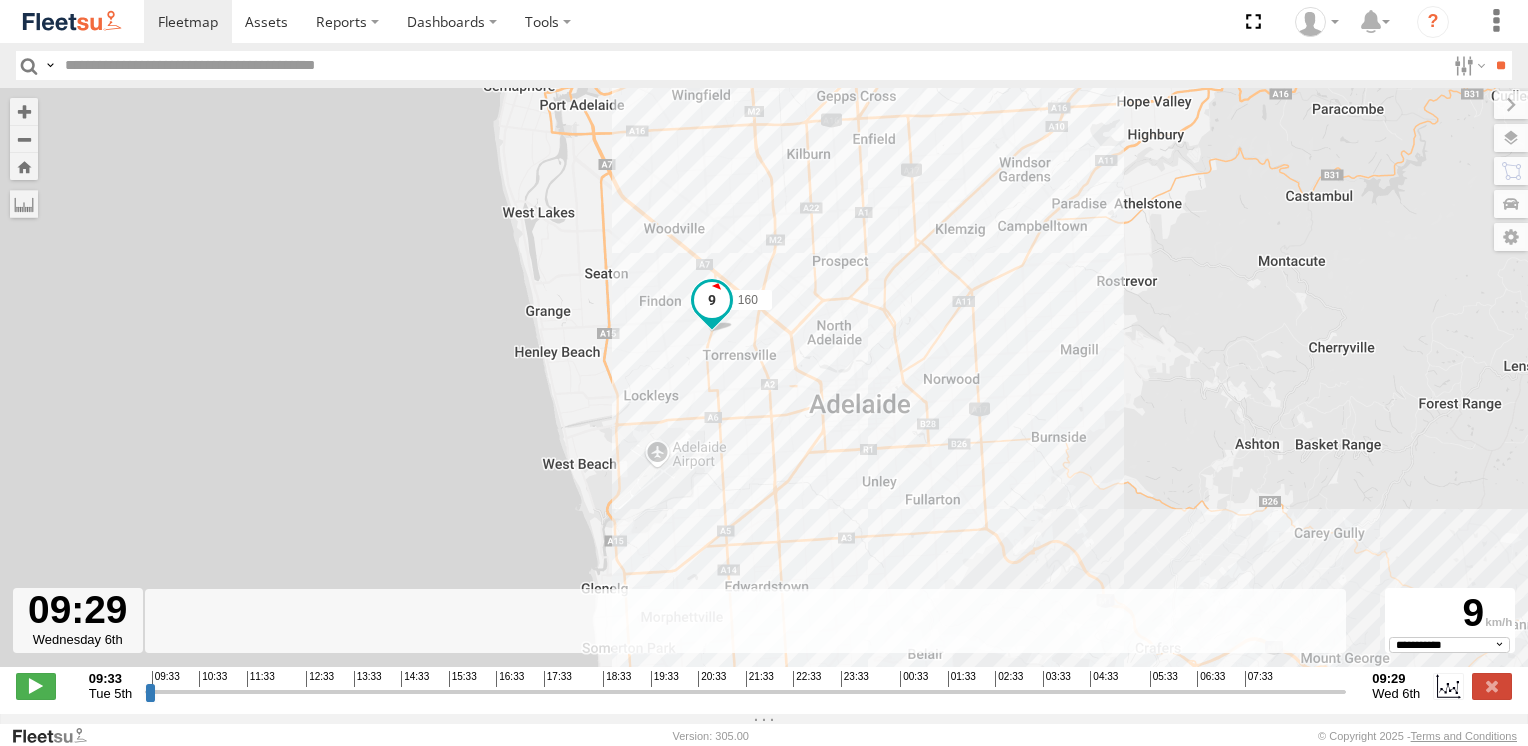 drag, startPoint x: 1288, startPoint y: 709, endPoint x: 1357, endPoint y: 707, distance: 69.02898 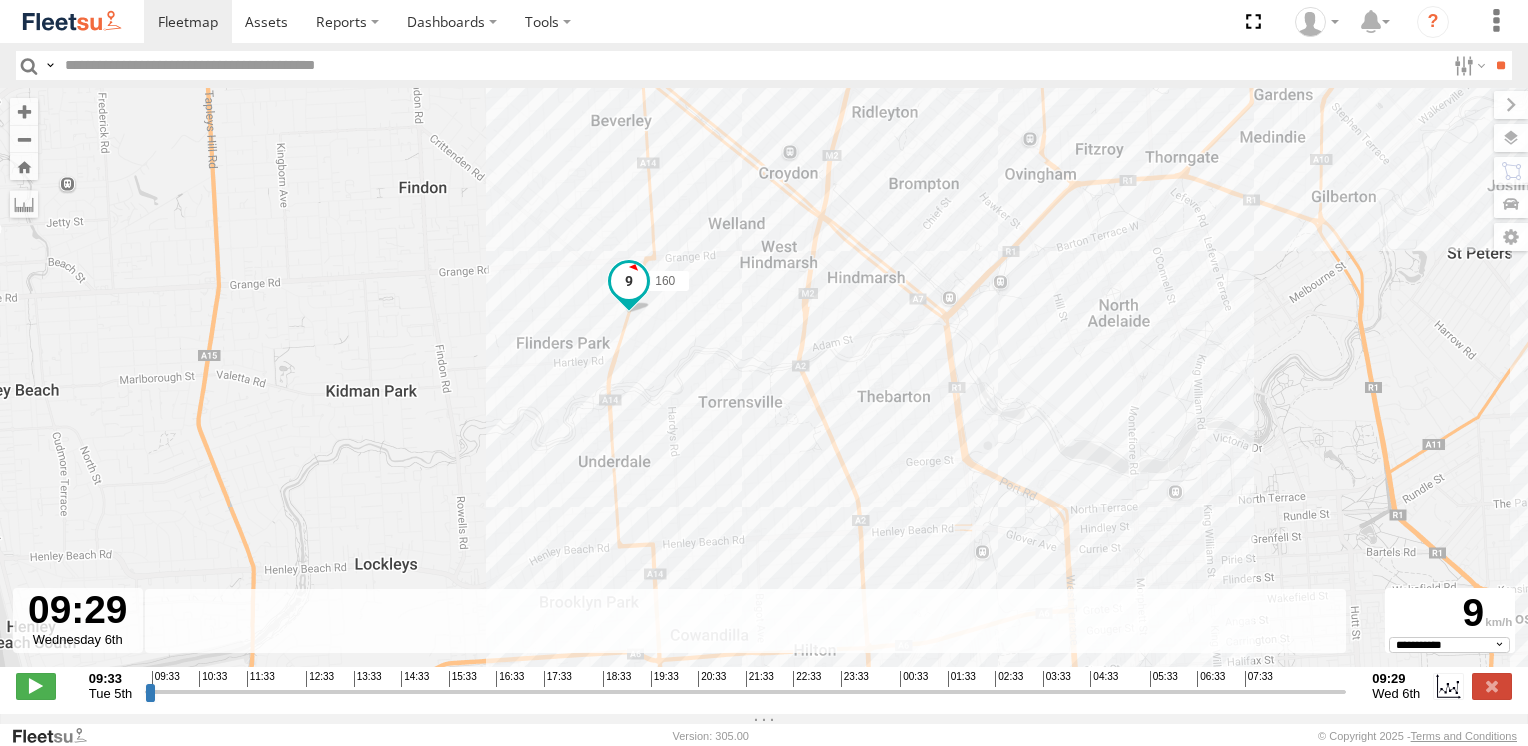 drag, startPoint x: 687, startPoint y: 275, endPoint x: 687, endPoint y: 446, distance: 171 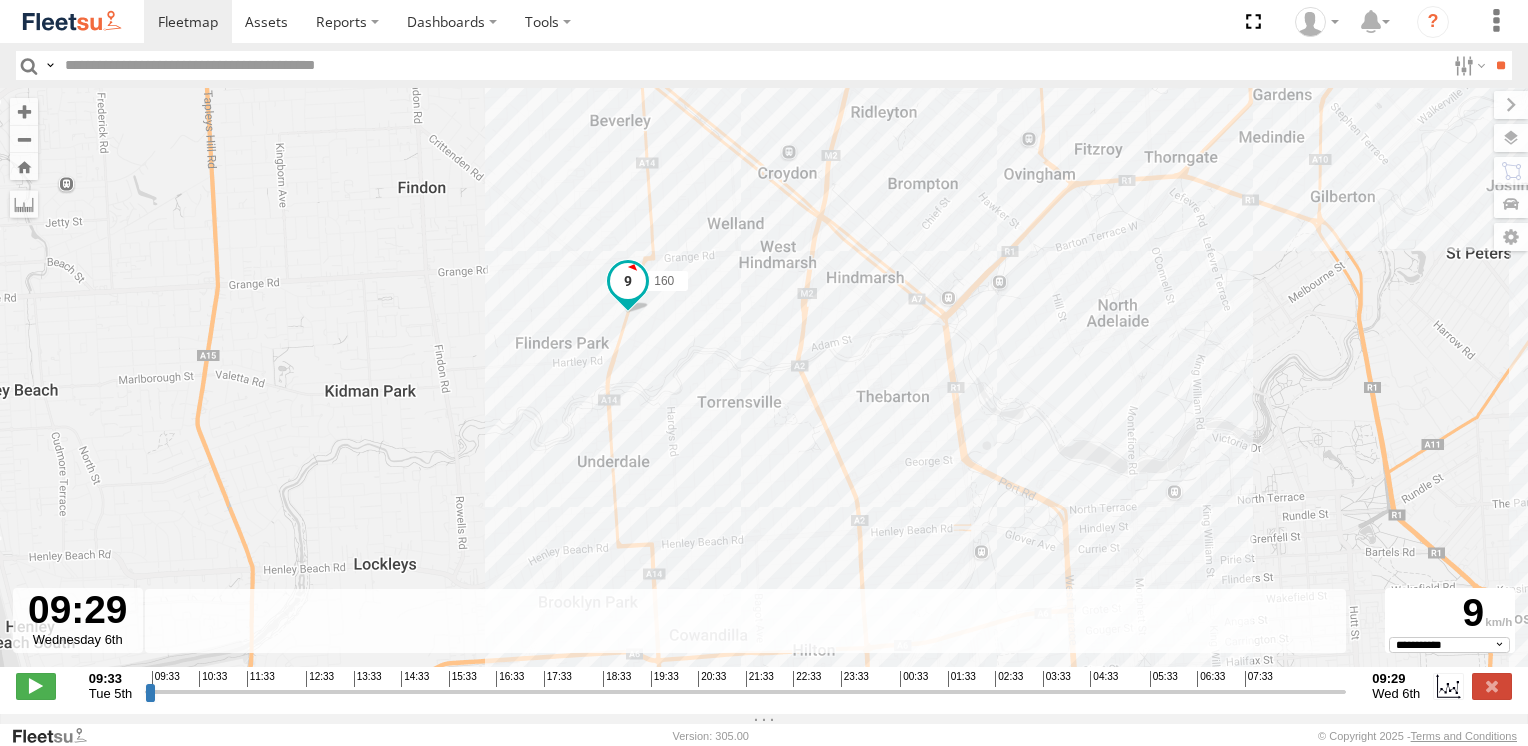 drag, startPoint x: 1340, startPoint y: 702, endPoint x: 1359, endPoint y: 702, distance: 19 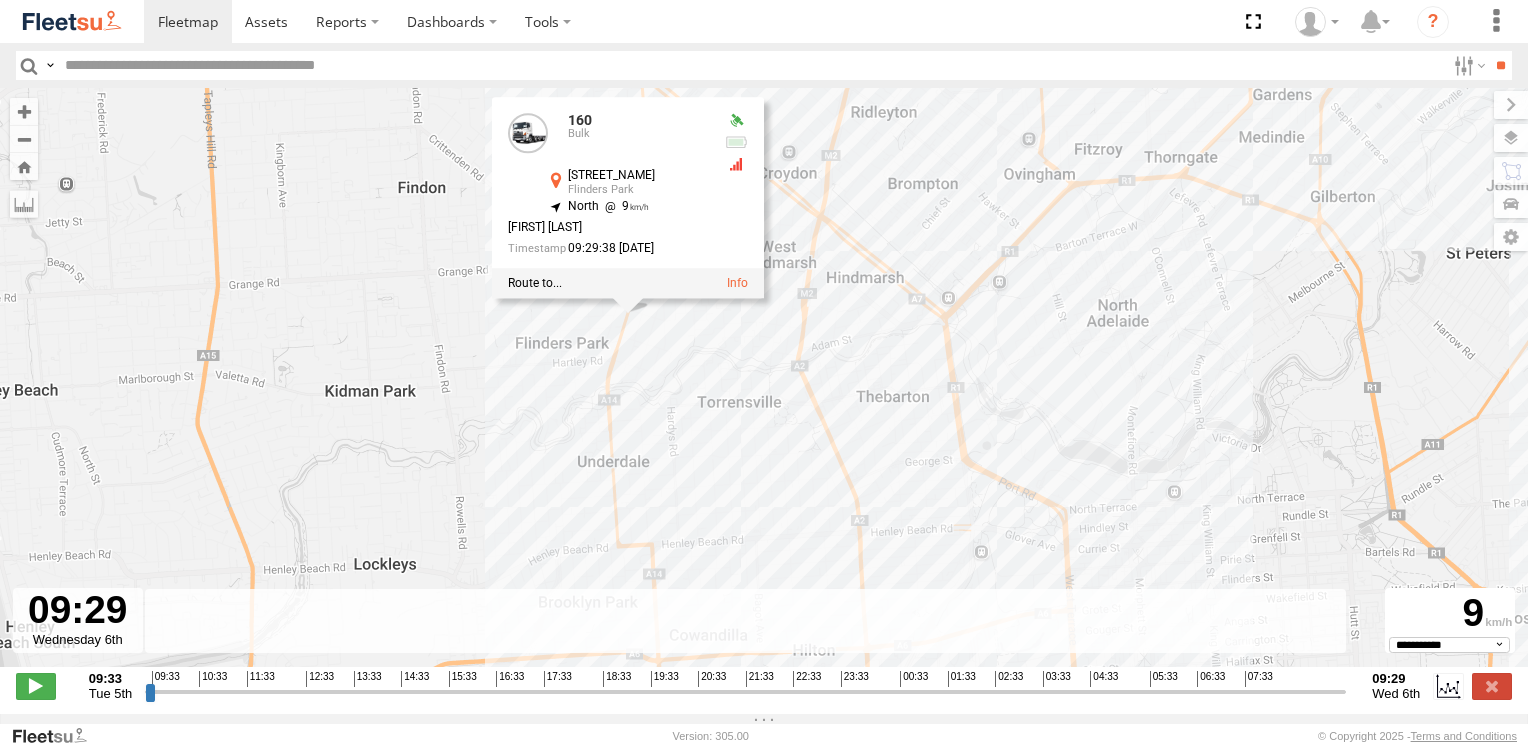 click on "160 10:17 Tue 10:55 Tue 12:32 Tue 13:47 Tue 13:48 Tue 13:58 Tue 14:03 Tue 14:03 Tue 160 Bulk Holbrooks Rd Flinders Park -34.9083 ,  138.54989 North 9 Darren Nayda 09:29:38 06/08/2025" at bounding box center [764, 388] 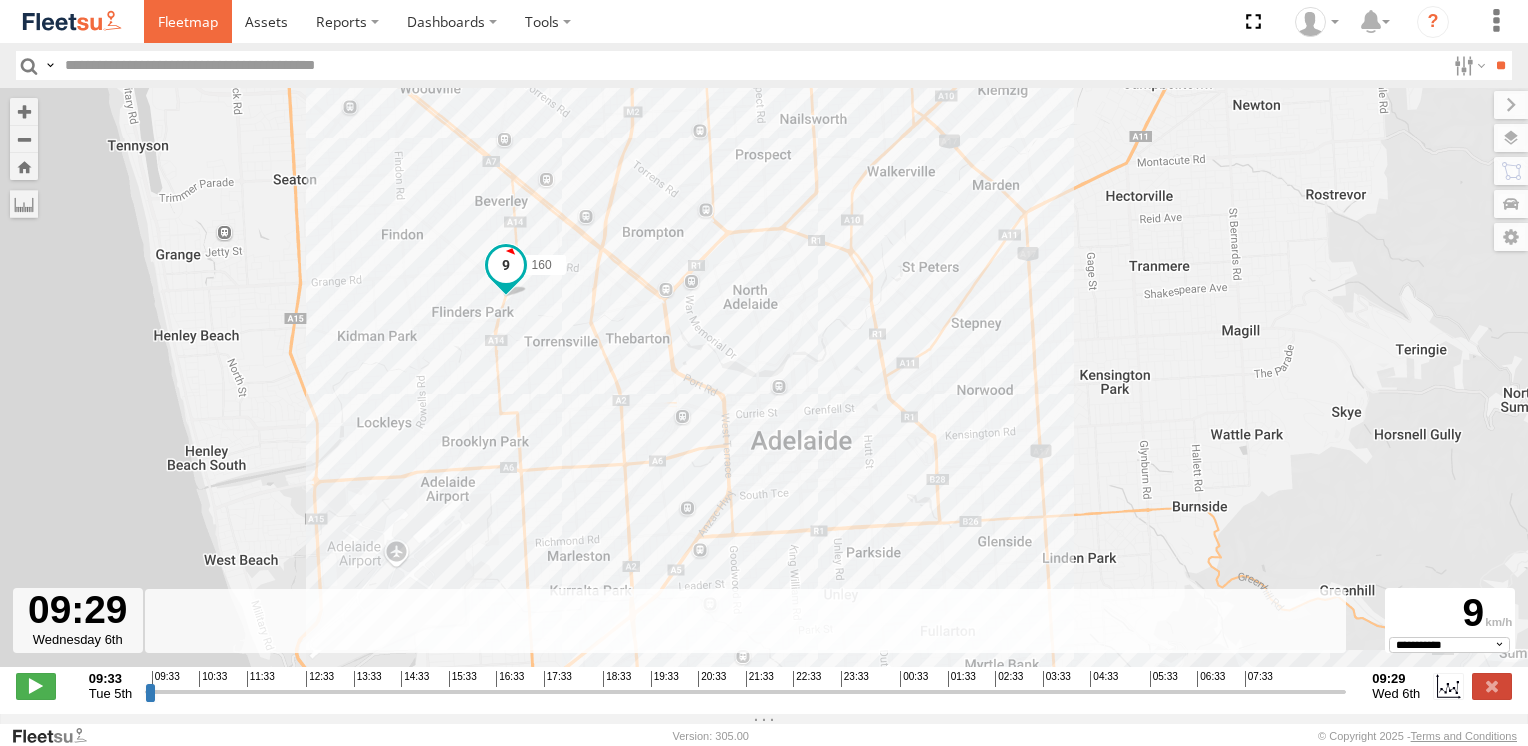 click at bounding box center [188, 21] 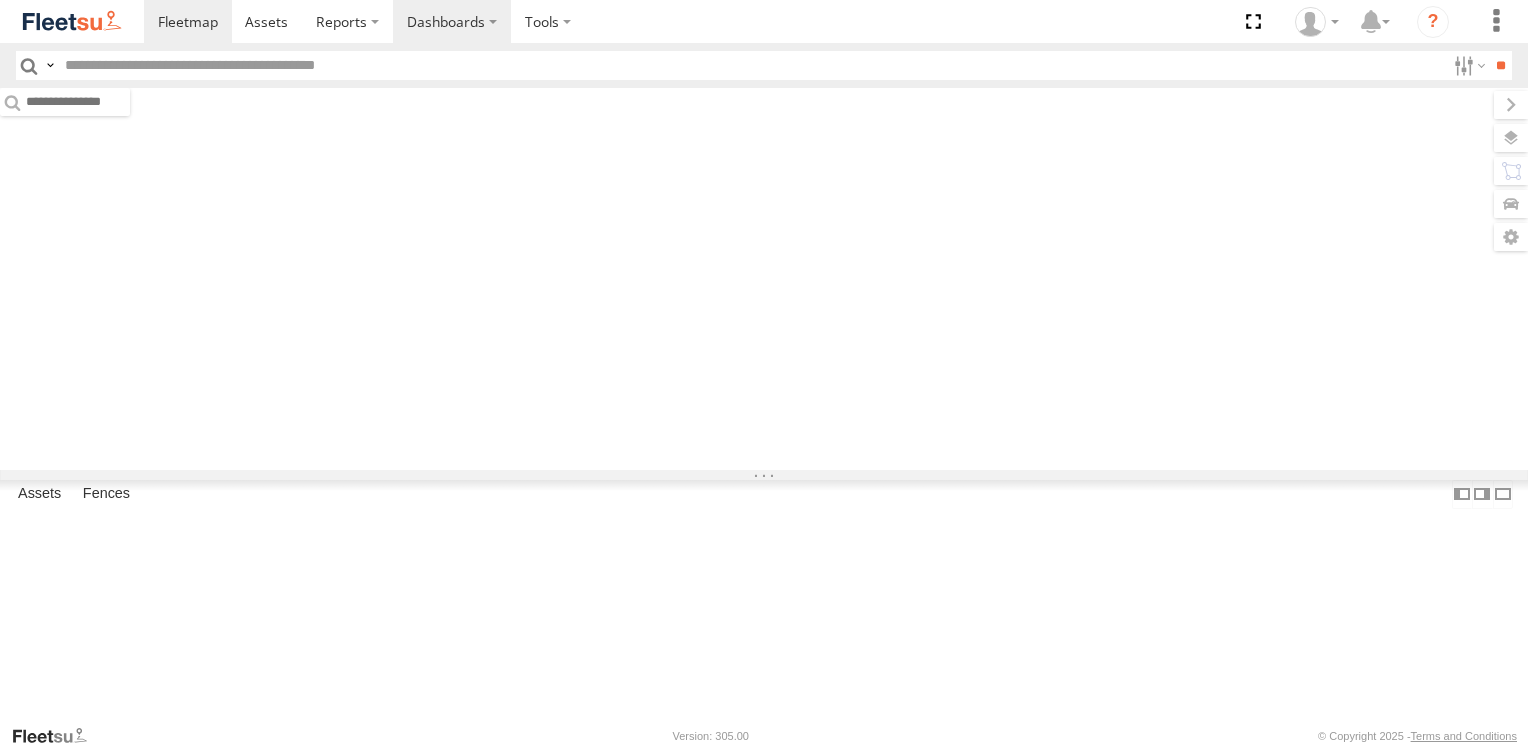 scroll, scrollTop: 0, scrollLeft: 0, axis: both 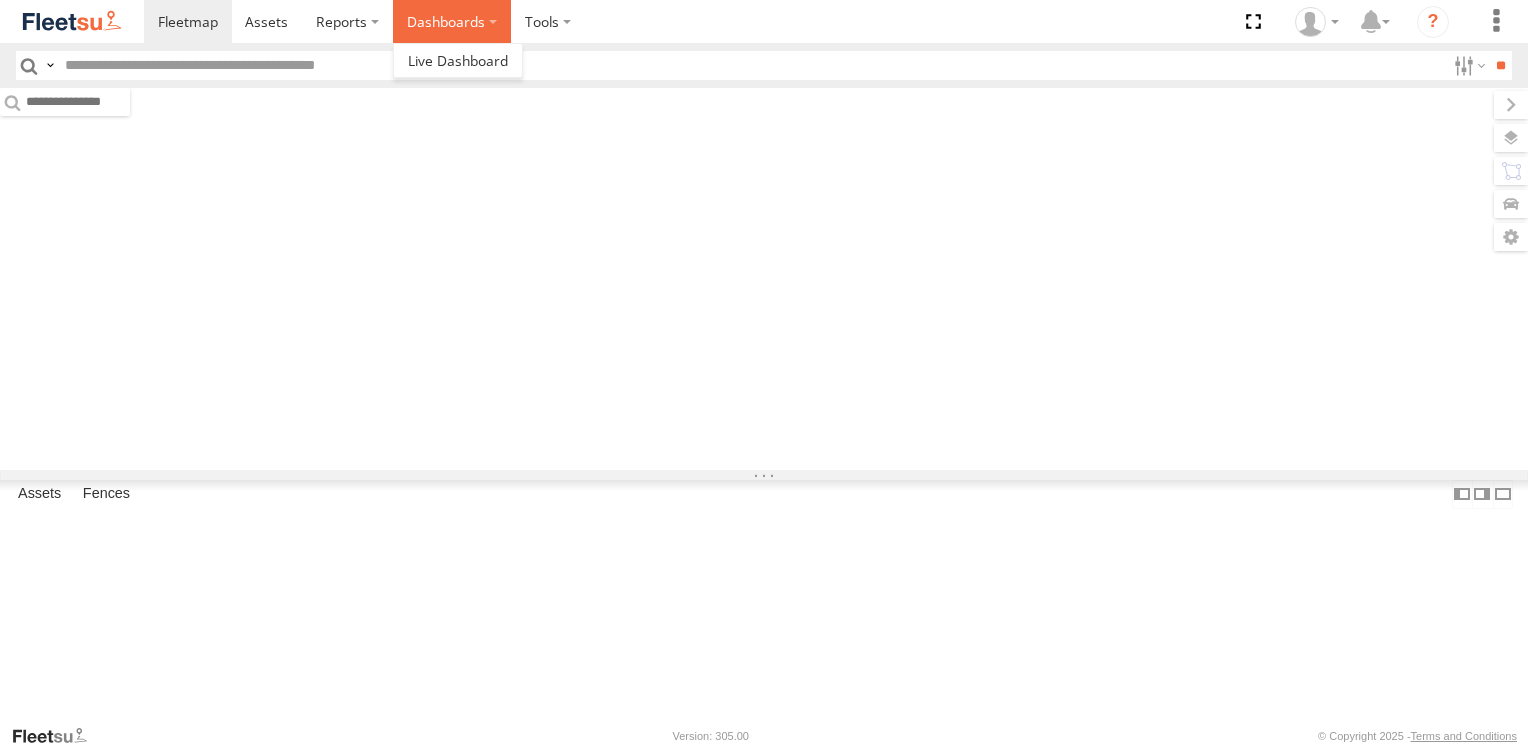 click on "Dashboards" at bounding box center [452, 21] 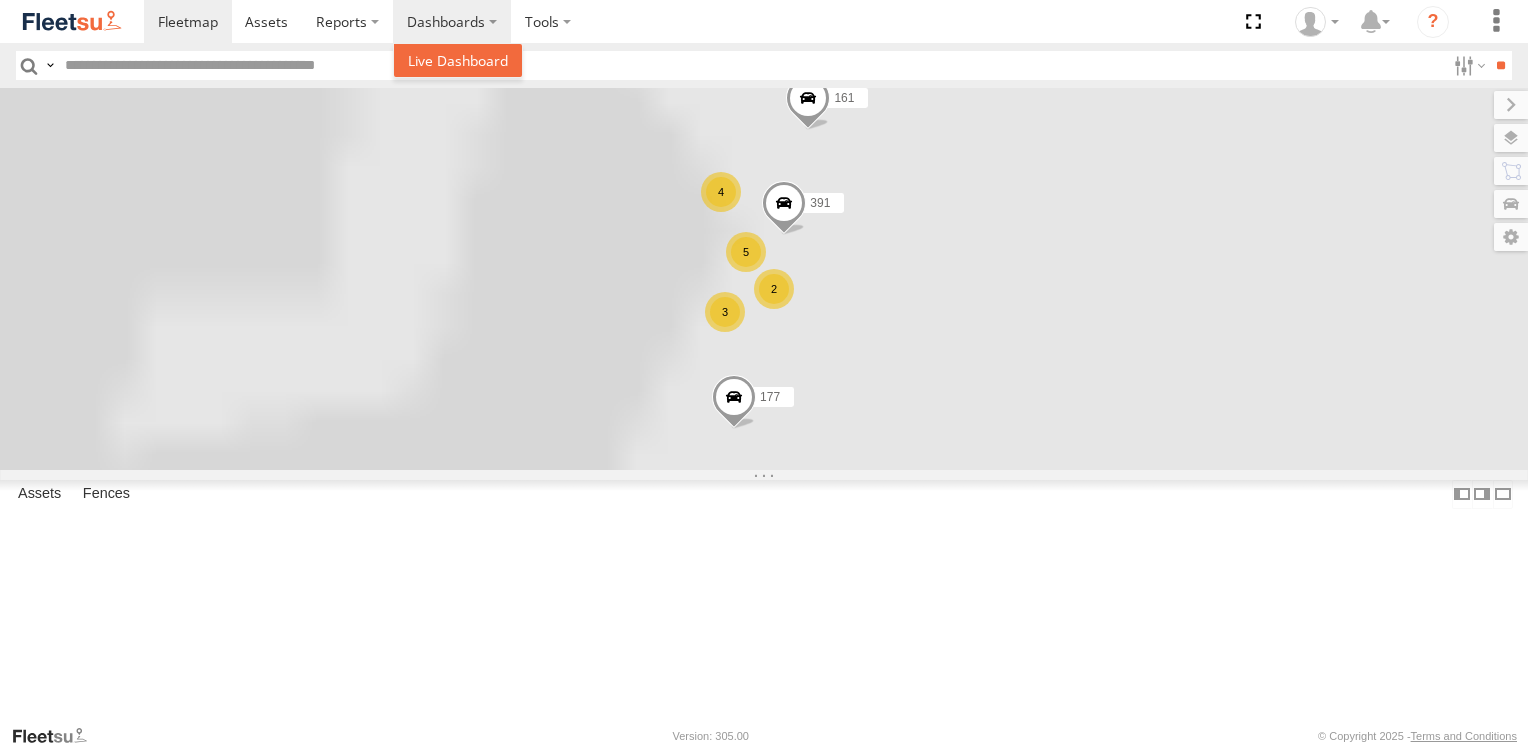click at bounding box center (458, 60) 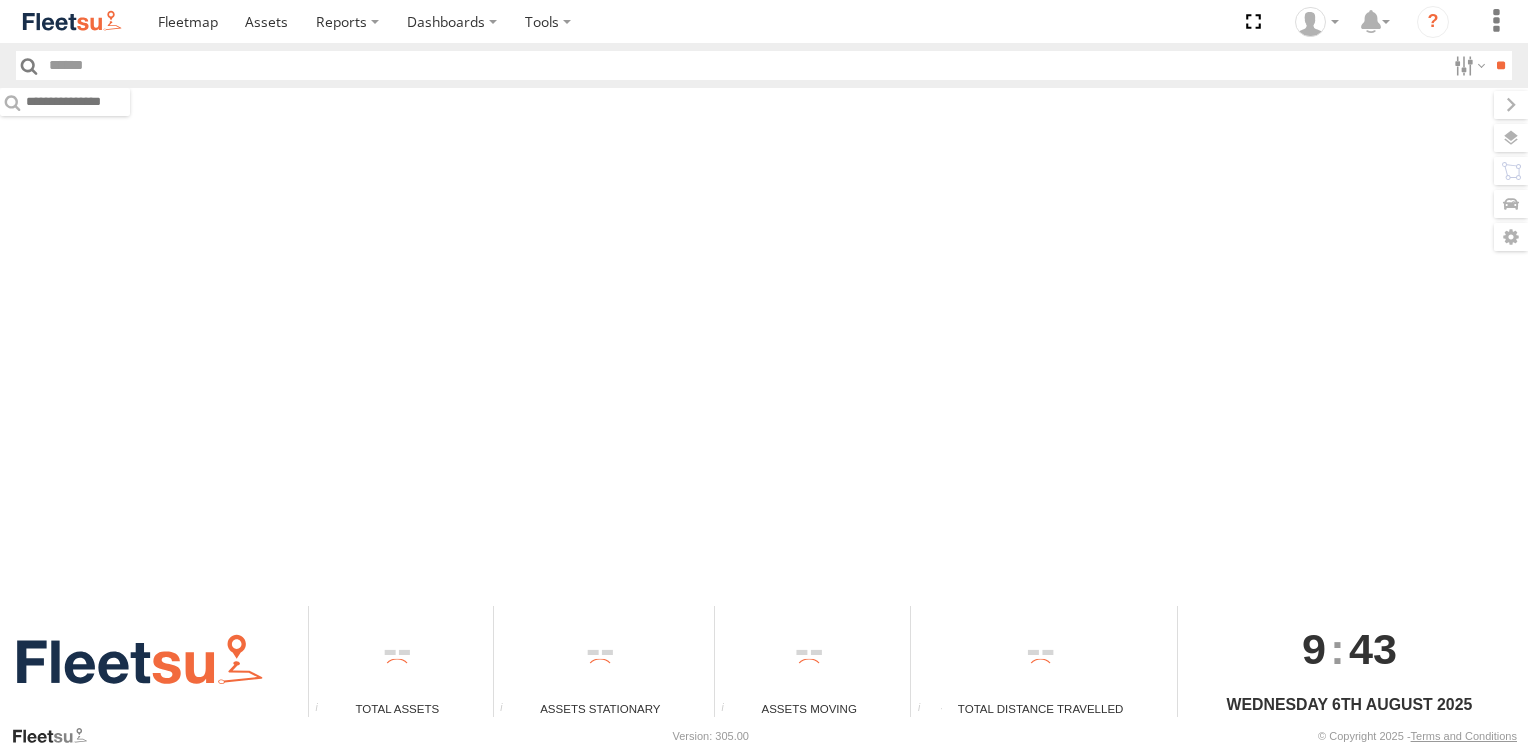 scroll, scrollTop: 0, scrollLeft: 0, axis: both 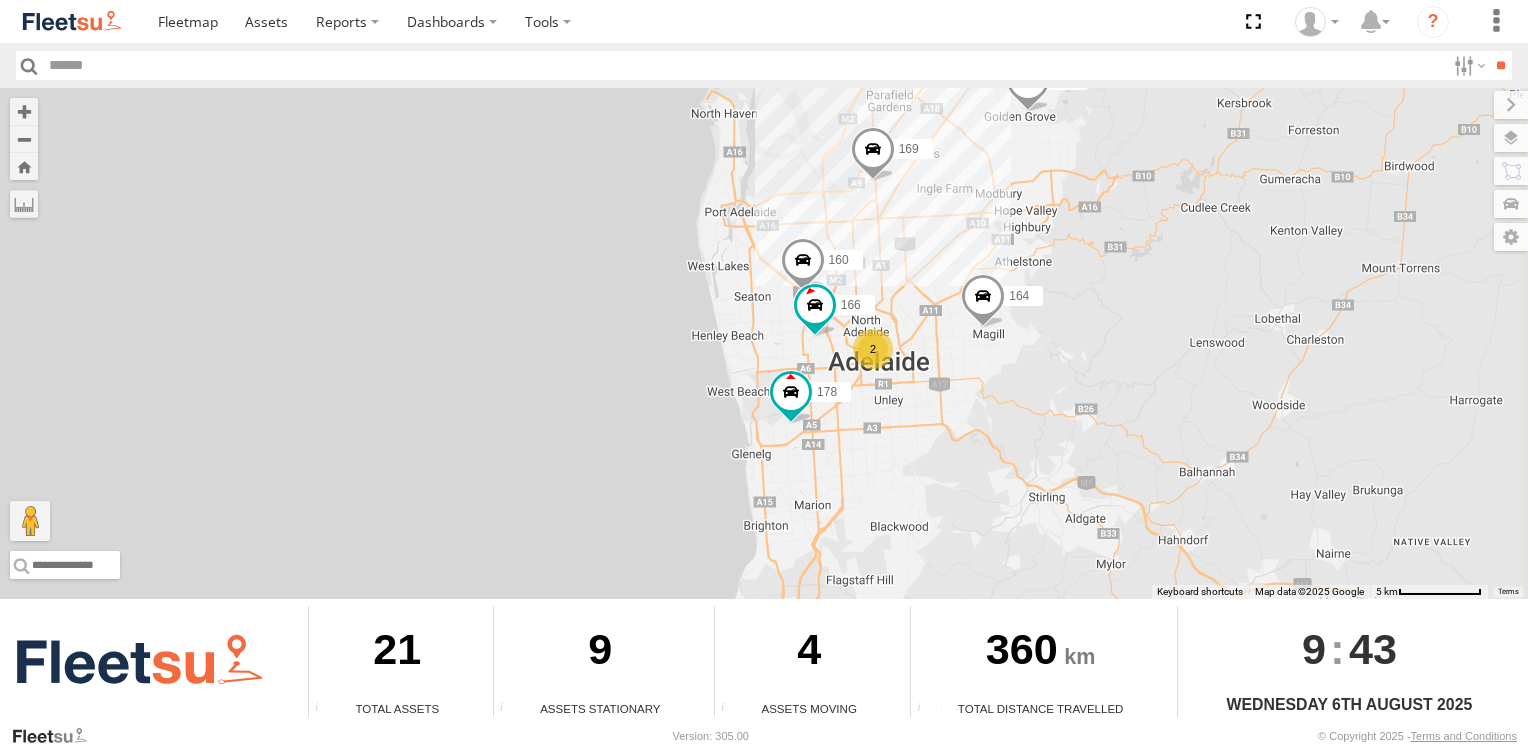 drag, startPoint x: 719, startPoint y: 262, endPoint x: 690, endPoint y: 457, distance: 197.14462 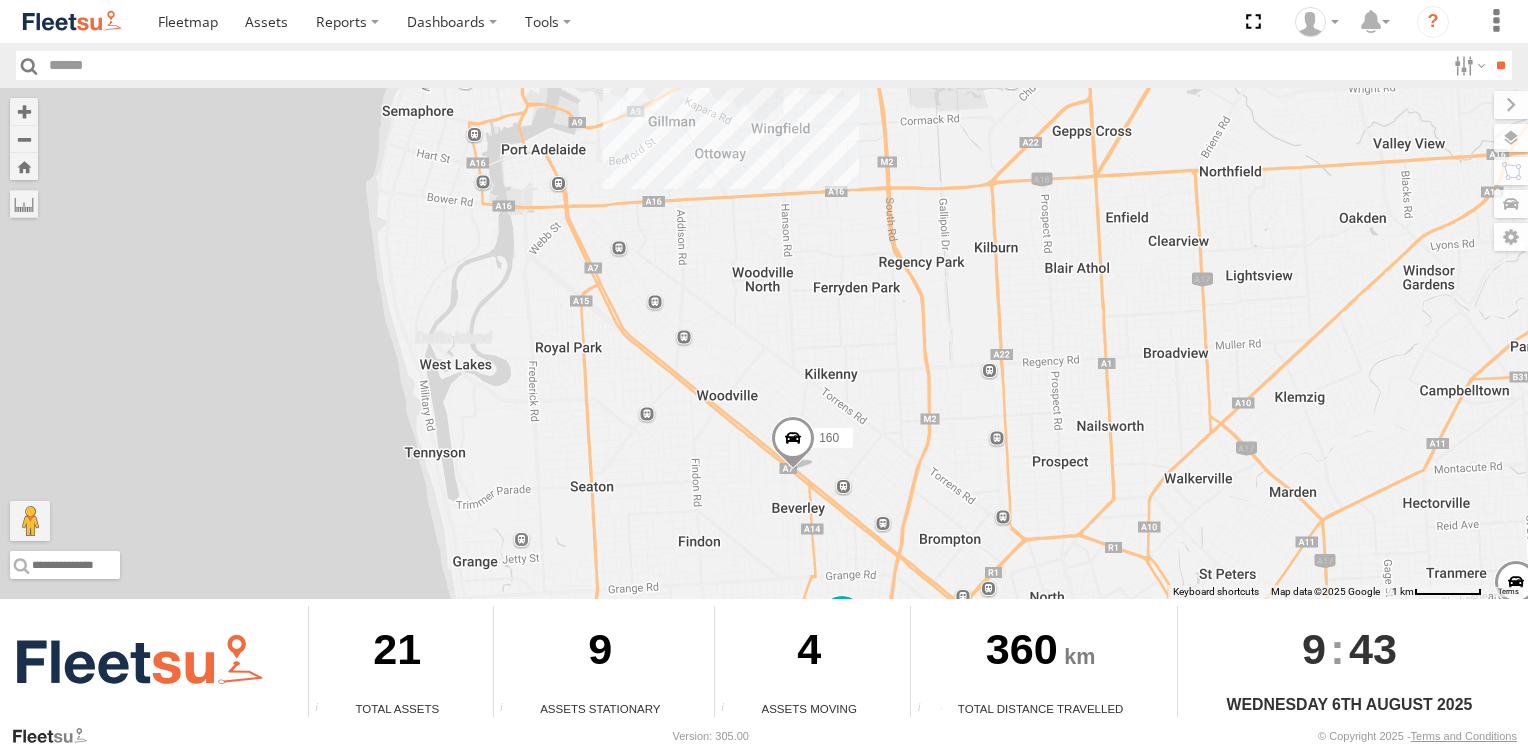 drag, startPoint x: 813, startPoint y: 319, endPoint x: 704, endPoint y: 474, distance: 189.48878 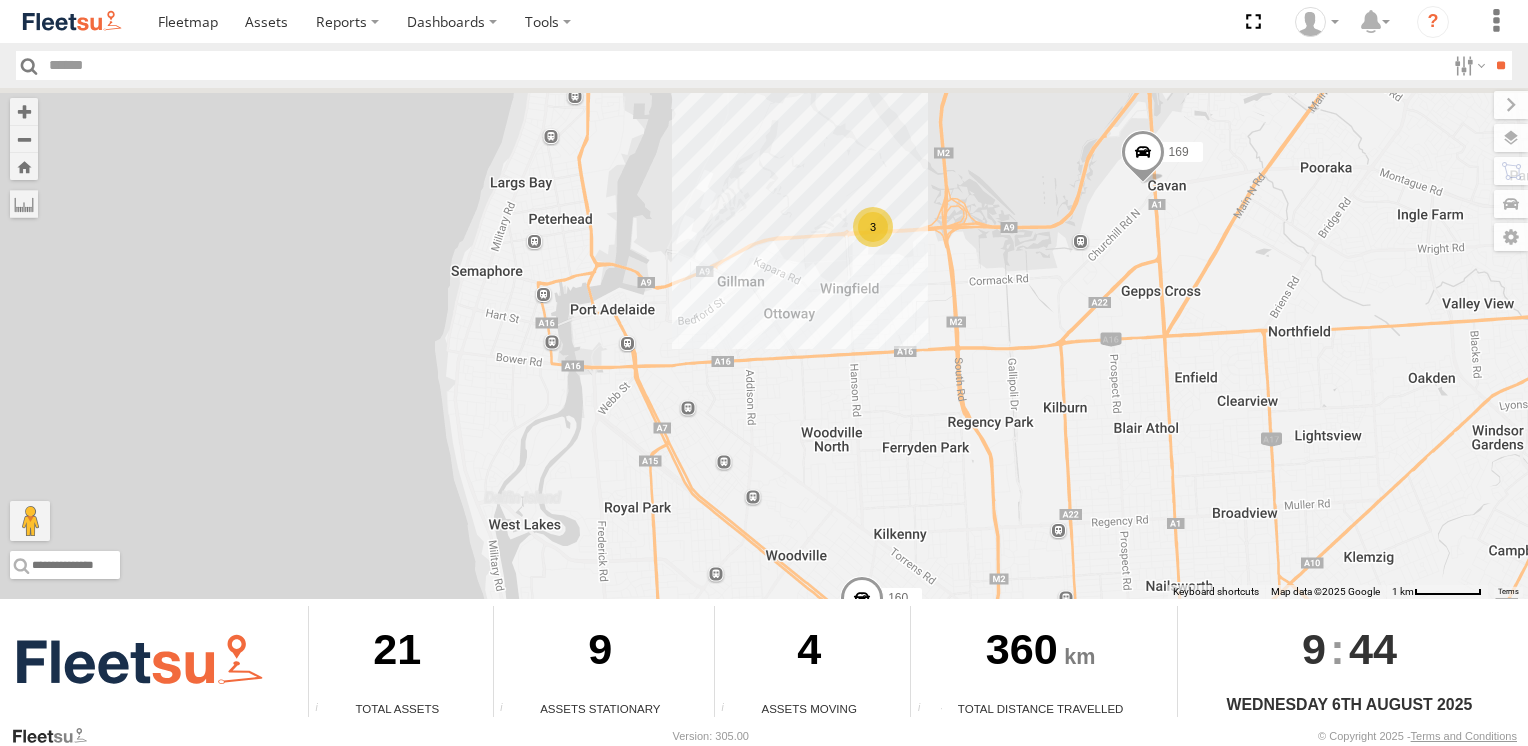 click on "161 177 391 178 169 172 164 160 166 176 165 3" at bounding box center (764, 343) 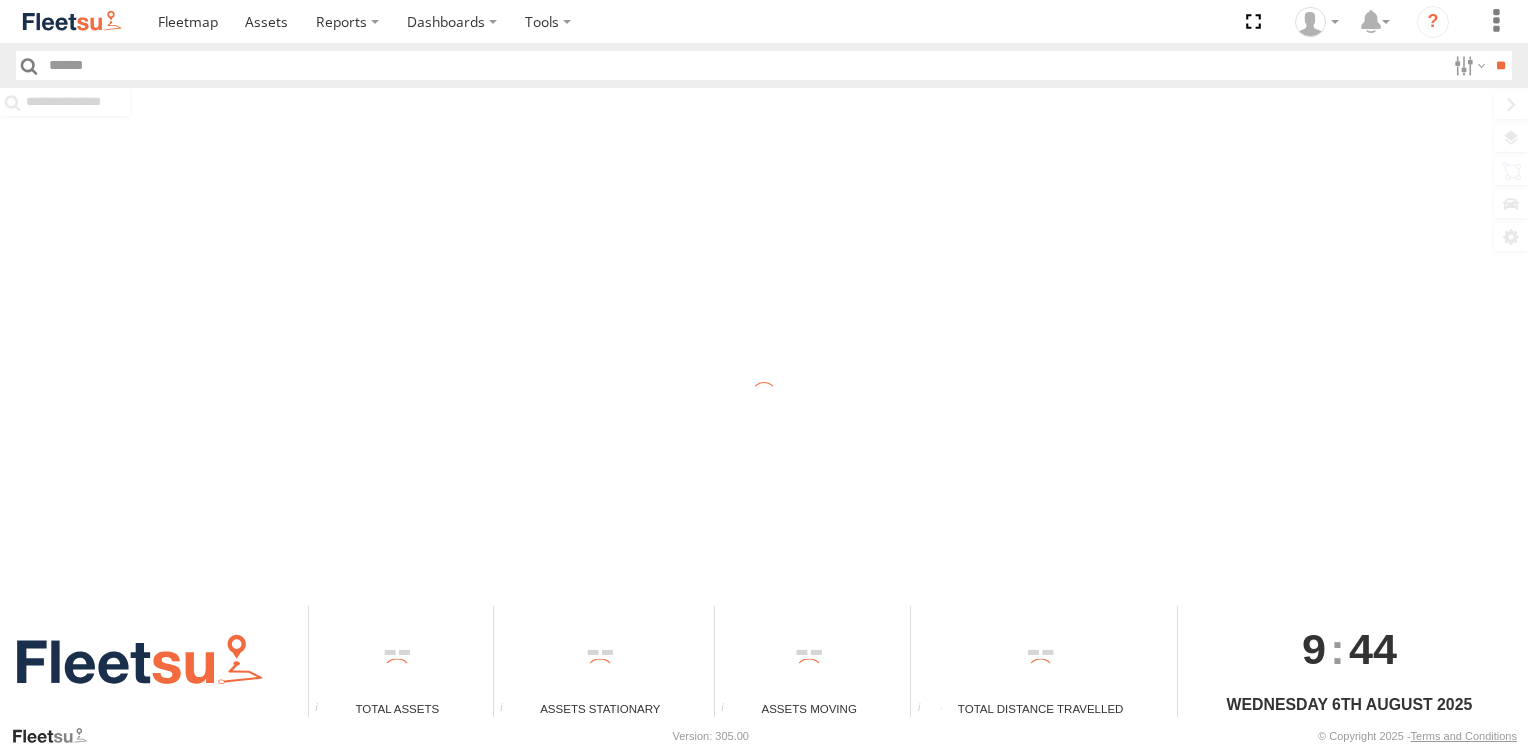 scroll, scrollTop: 0, scrollLeft: 0, axis: both 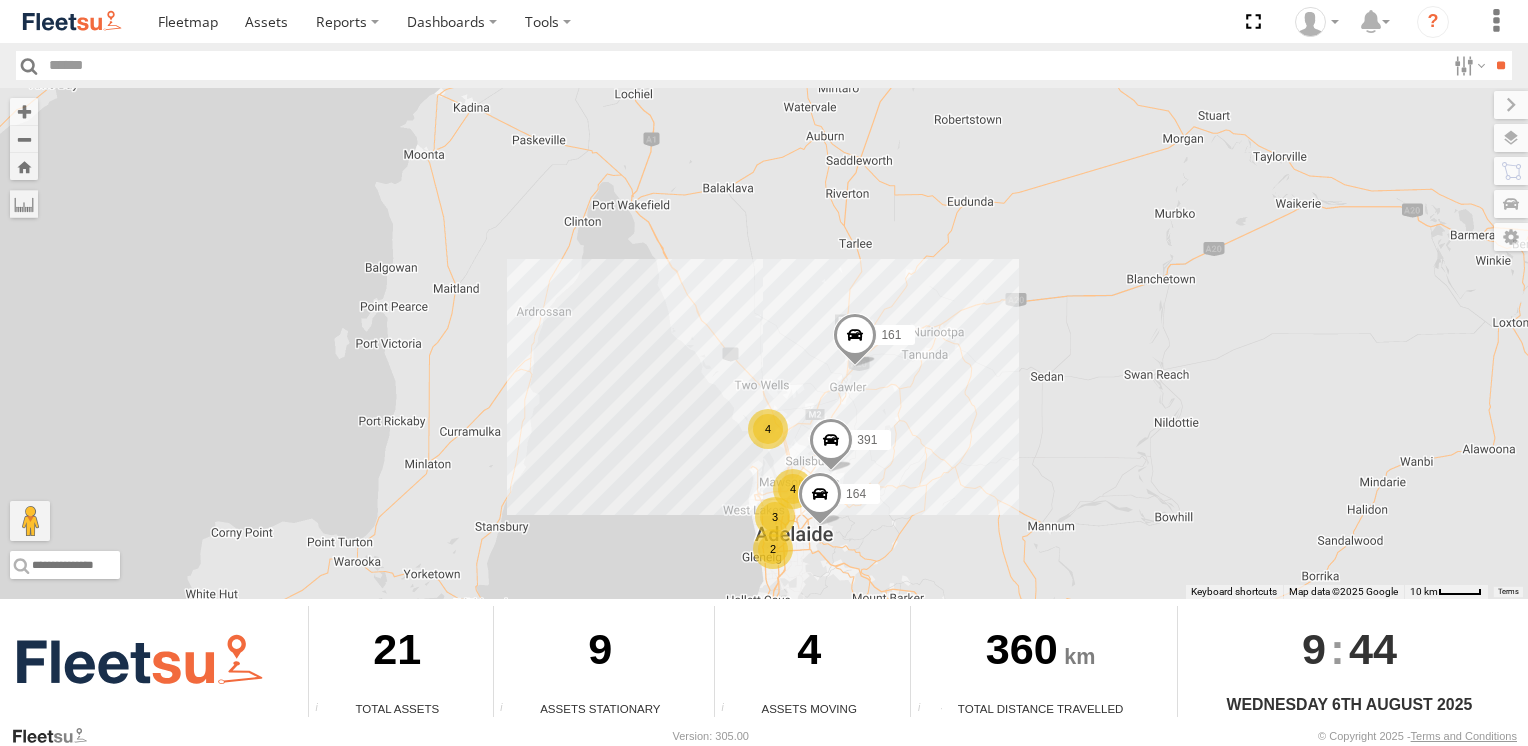 drag, startPoint x: 877, startPoint y: 277, endPoint x: 941, endPoint y: 466, distance: 199.54198 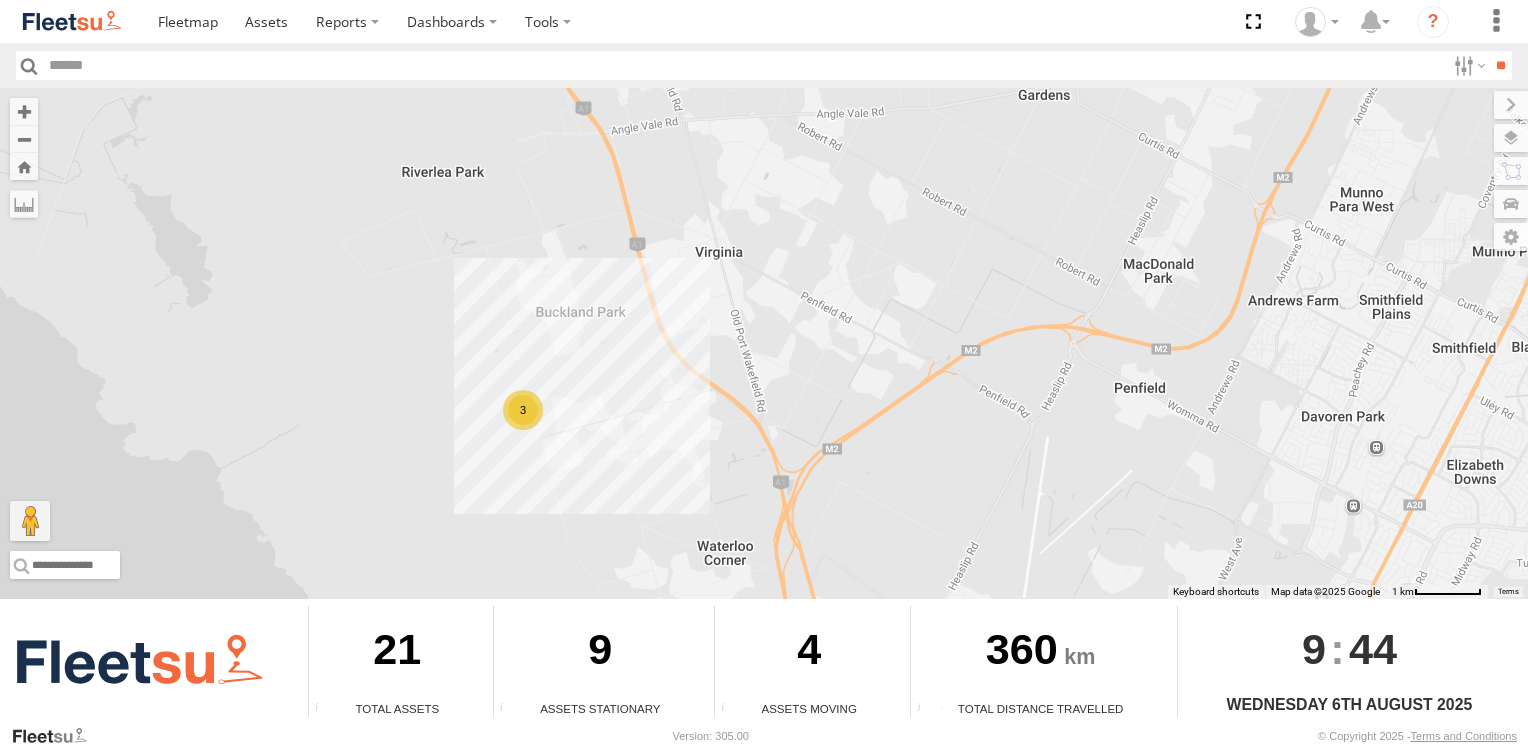 drag, startPoint x: 600, startPoint y: 450, endPoint x: 1016, endPoint y: 390, distance: 420.30466 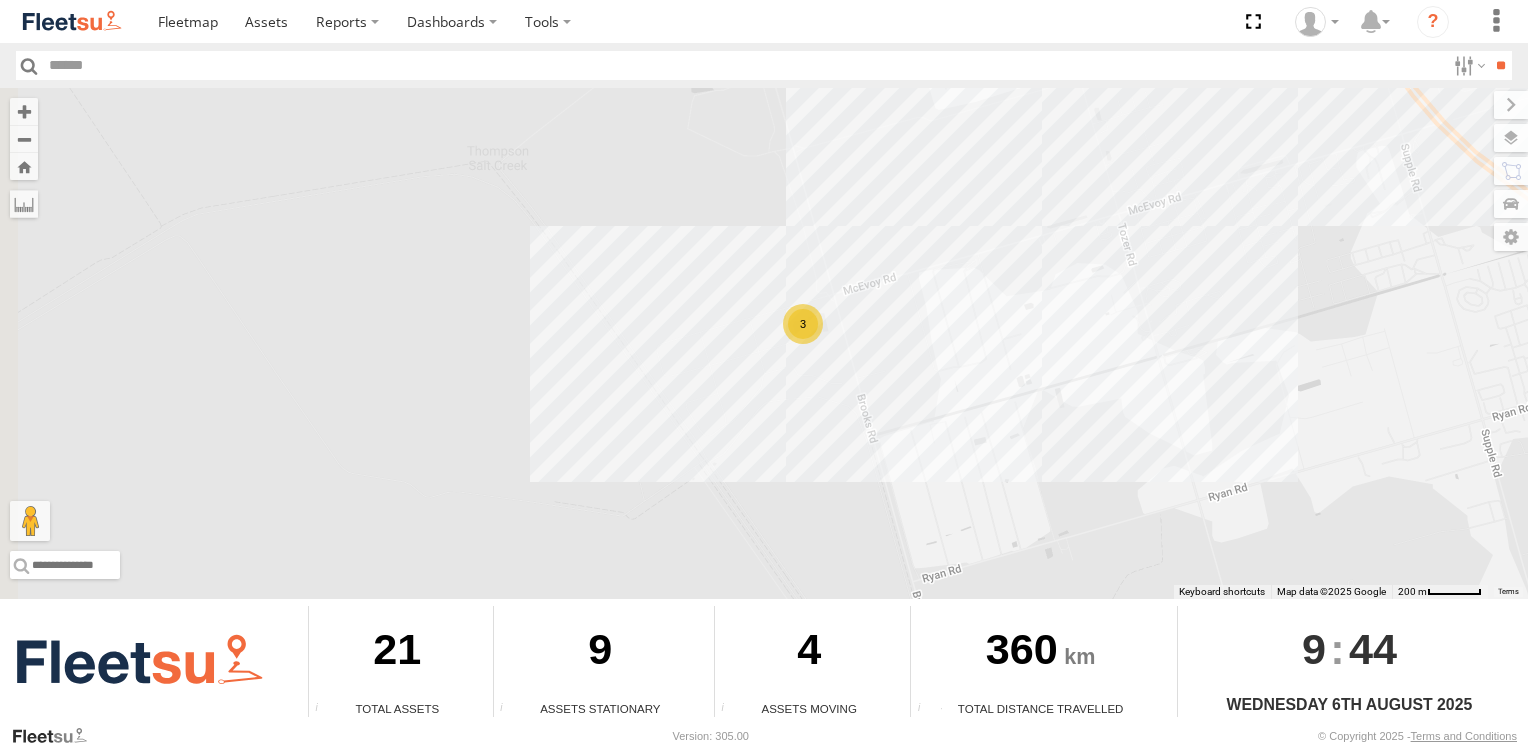 drag, startPoint x: 762, startPoint y: 382, endPoint x: 945, endPoint y: 473, distance: 204.3771 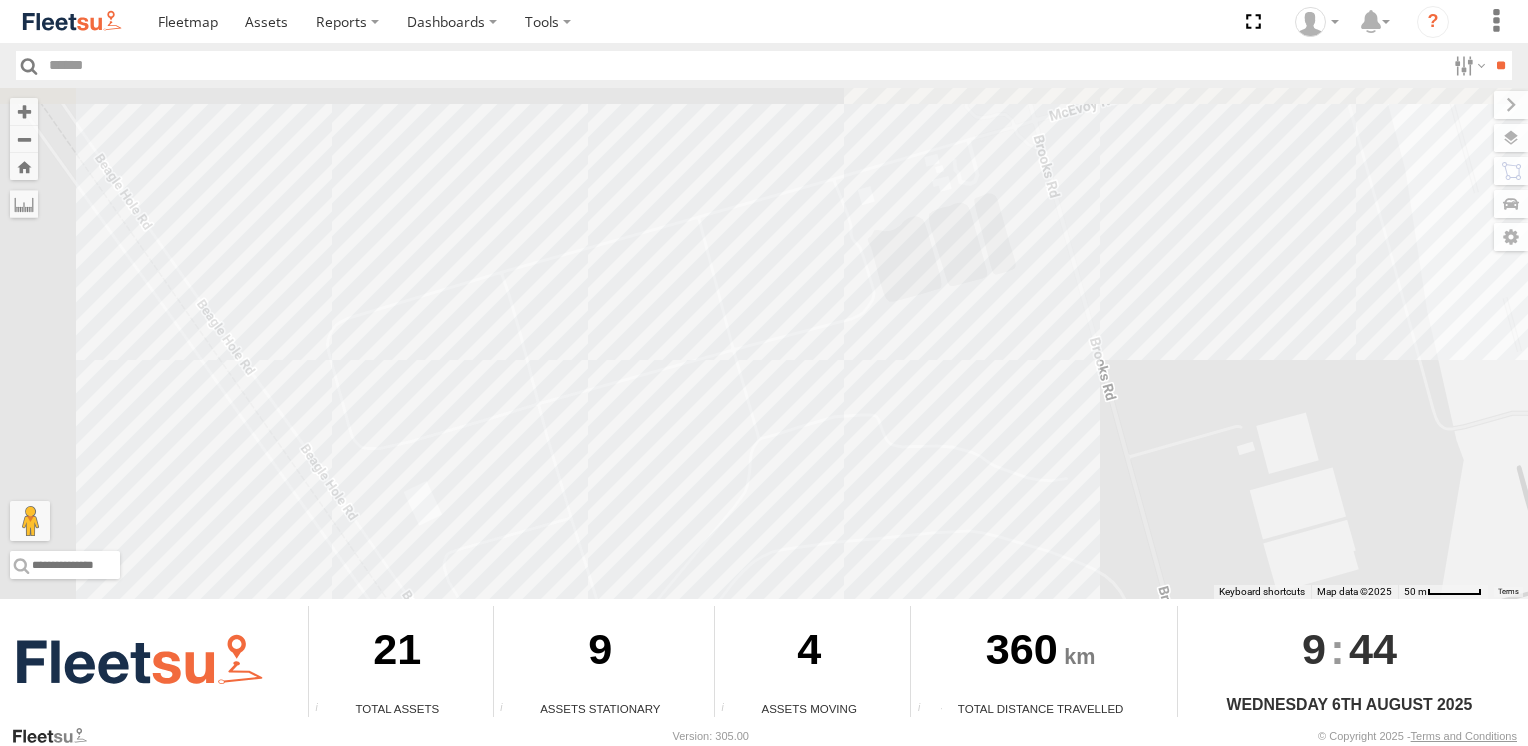 drag, startPoint x: 667, startPoint y: 241, endPoint x: 1116, endPoint y: 491, distance: 513.9076 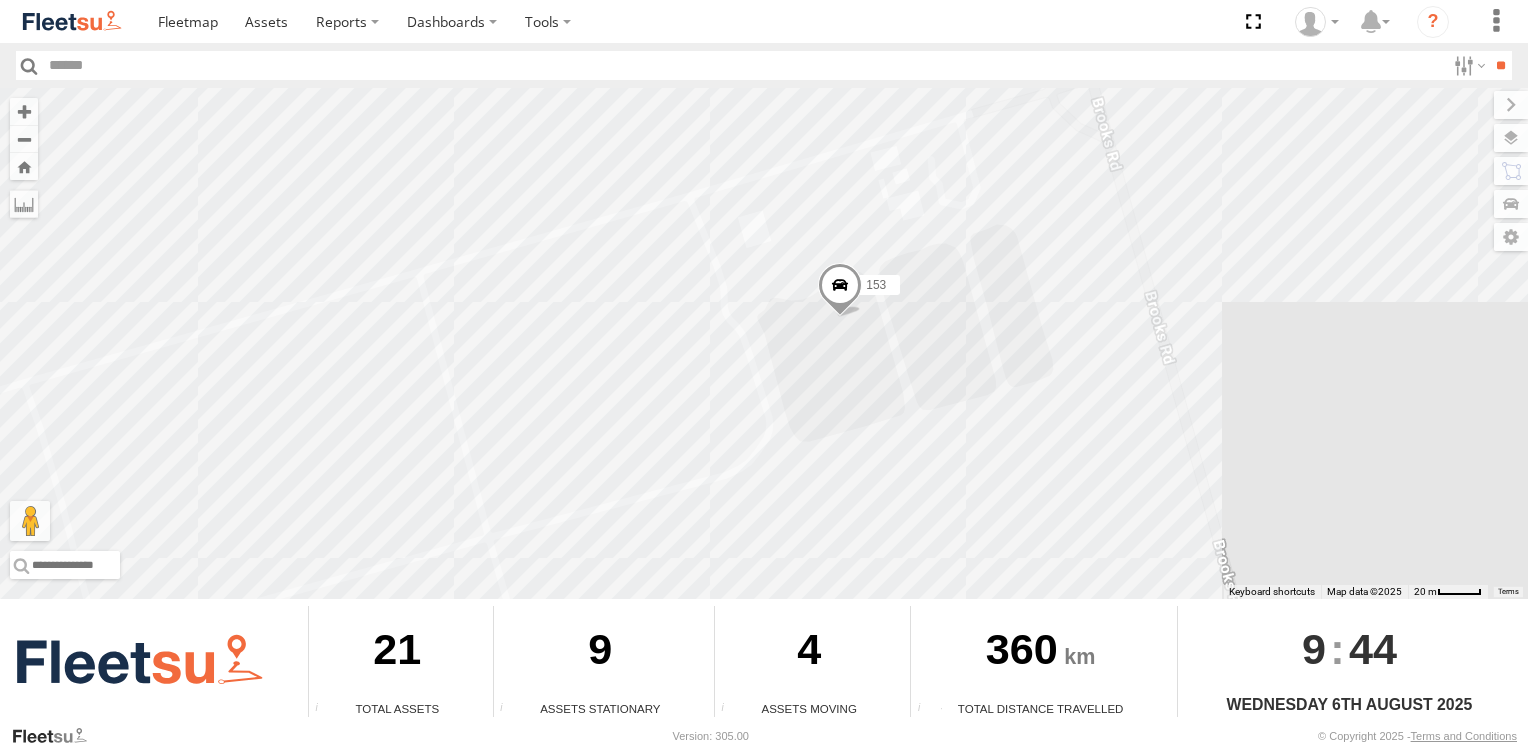 drag, startPoint x: 821, startPoint y: 250, endPoint x: 964, endPoint y: 500, distance: 288.00867 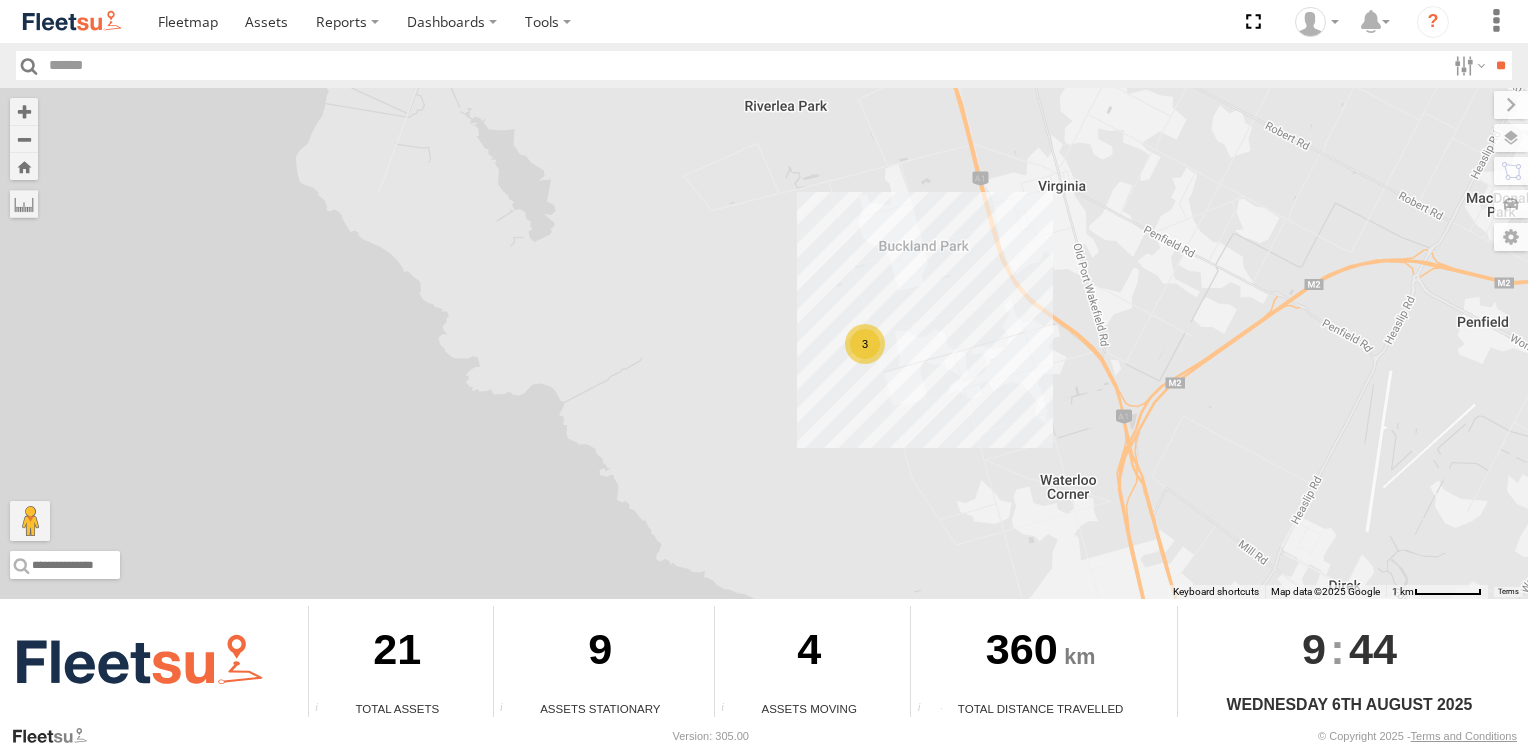 drag, startPoint x: 1051, startPoint y: 469, endPoint x: 867, endPoint y: 230, distance: 301.62393 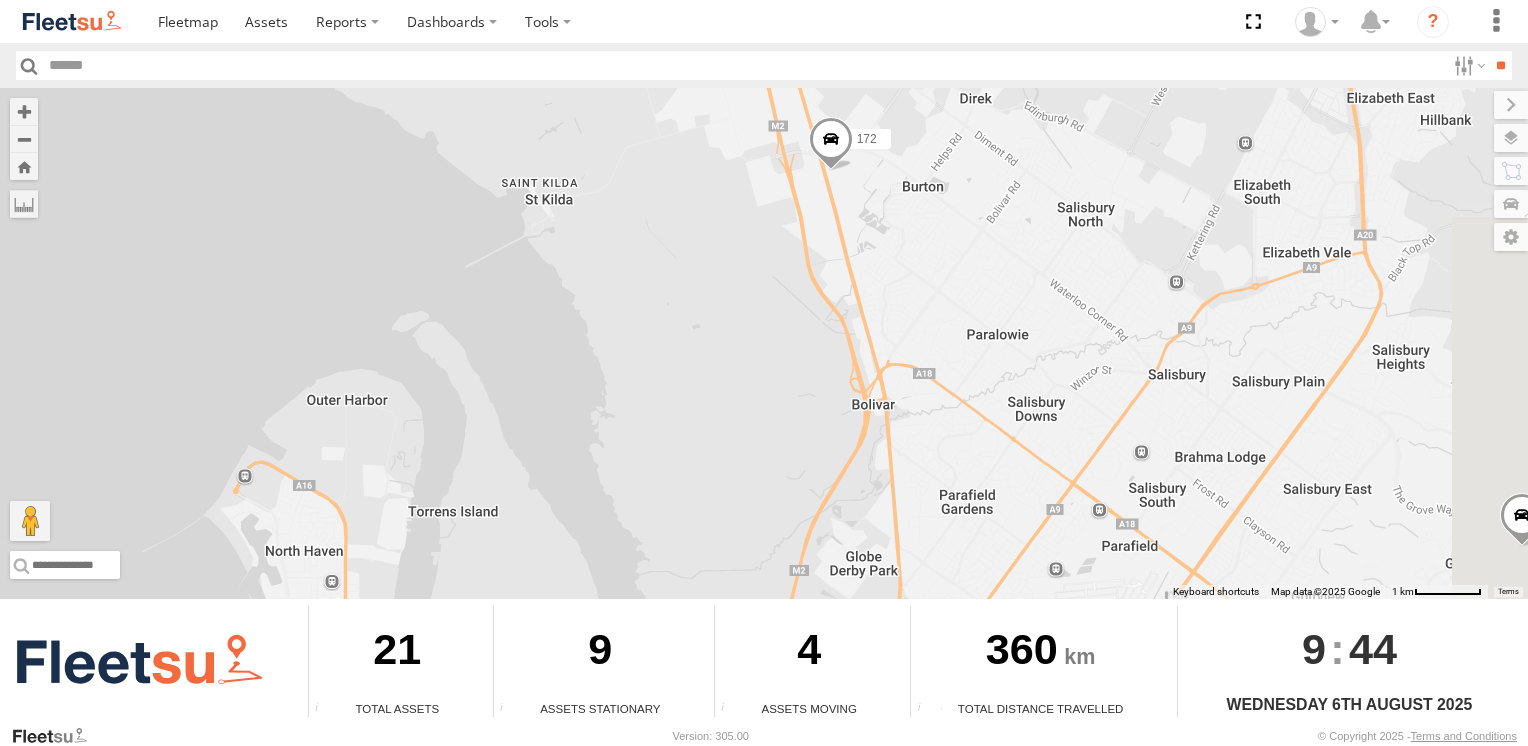 drag, startPoint x: 1032, startPoint y: 446, endPoint x: 814, endPoint y: 170, distance: 351.7101 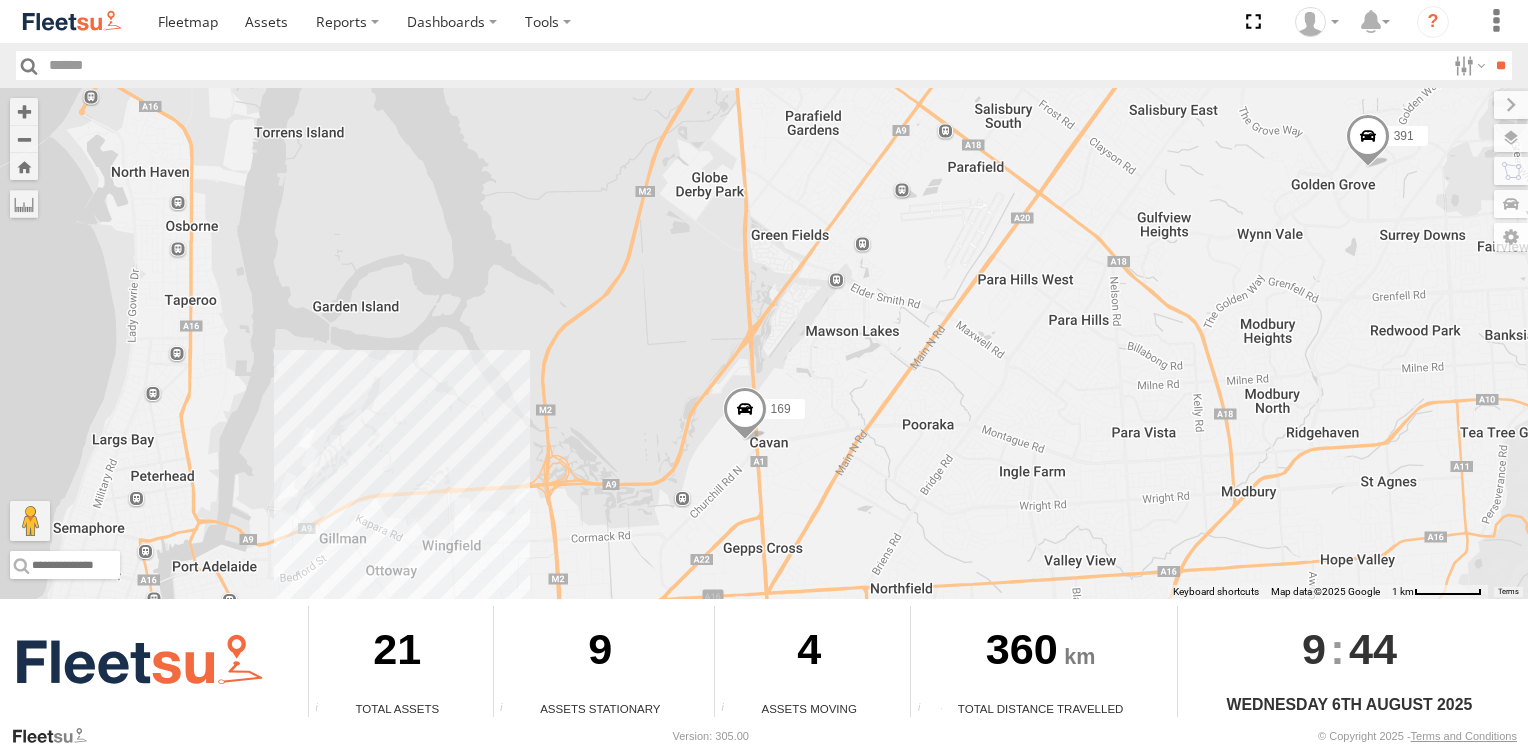 drag, startPoint x: 929, startPoint y: 393, endPoint x: 825, endPoint y: 102, distance: 309.02588 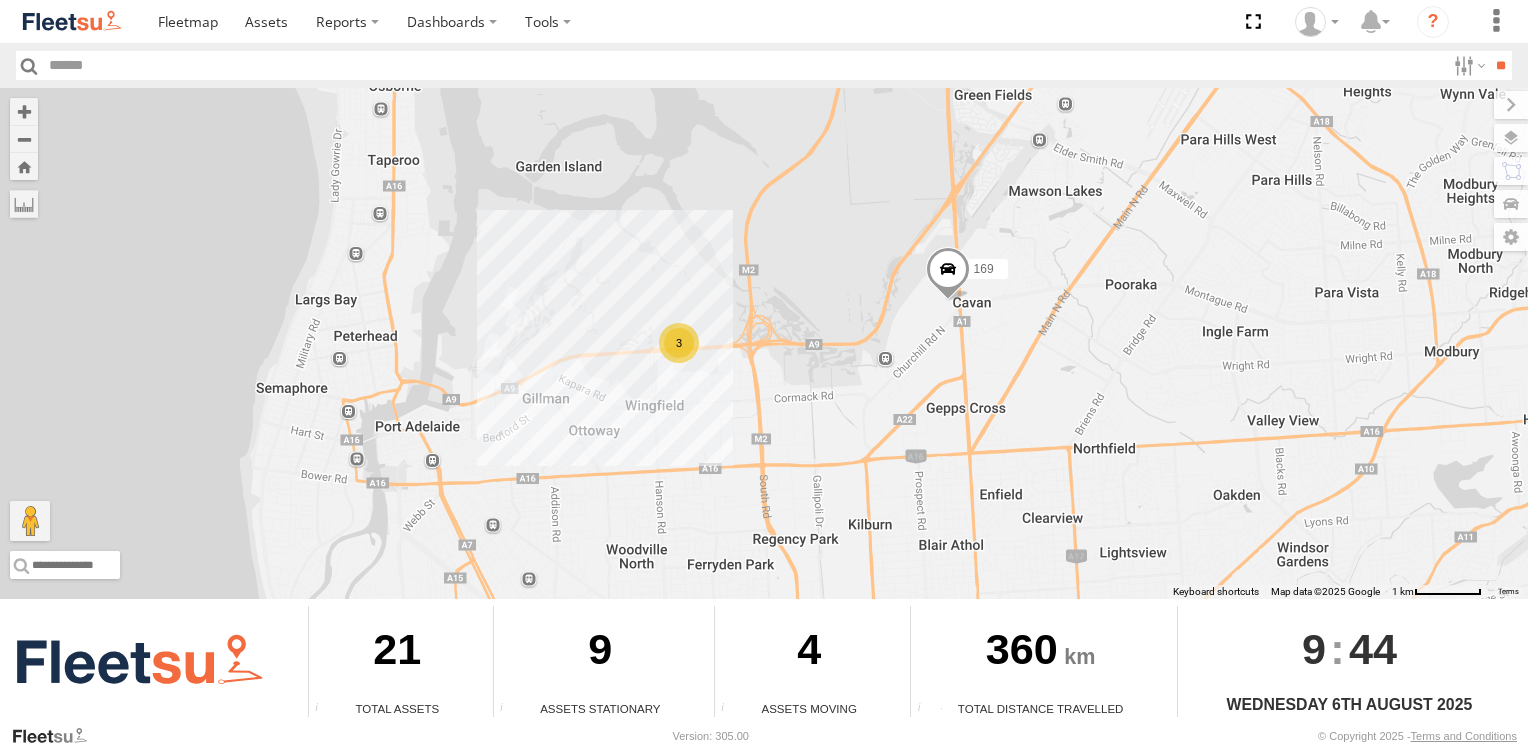 drag, startPoint x: 838, startPoint y: 382, endPoint x: 1078, endPoint y: 272, distance: 264.00757 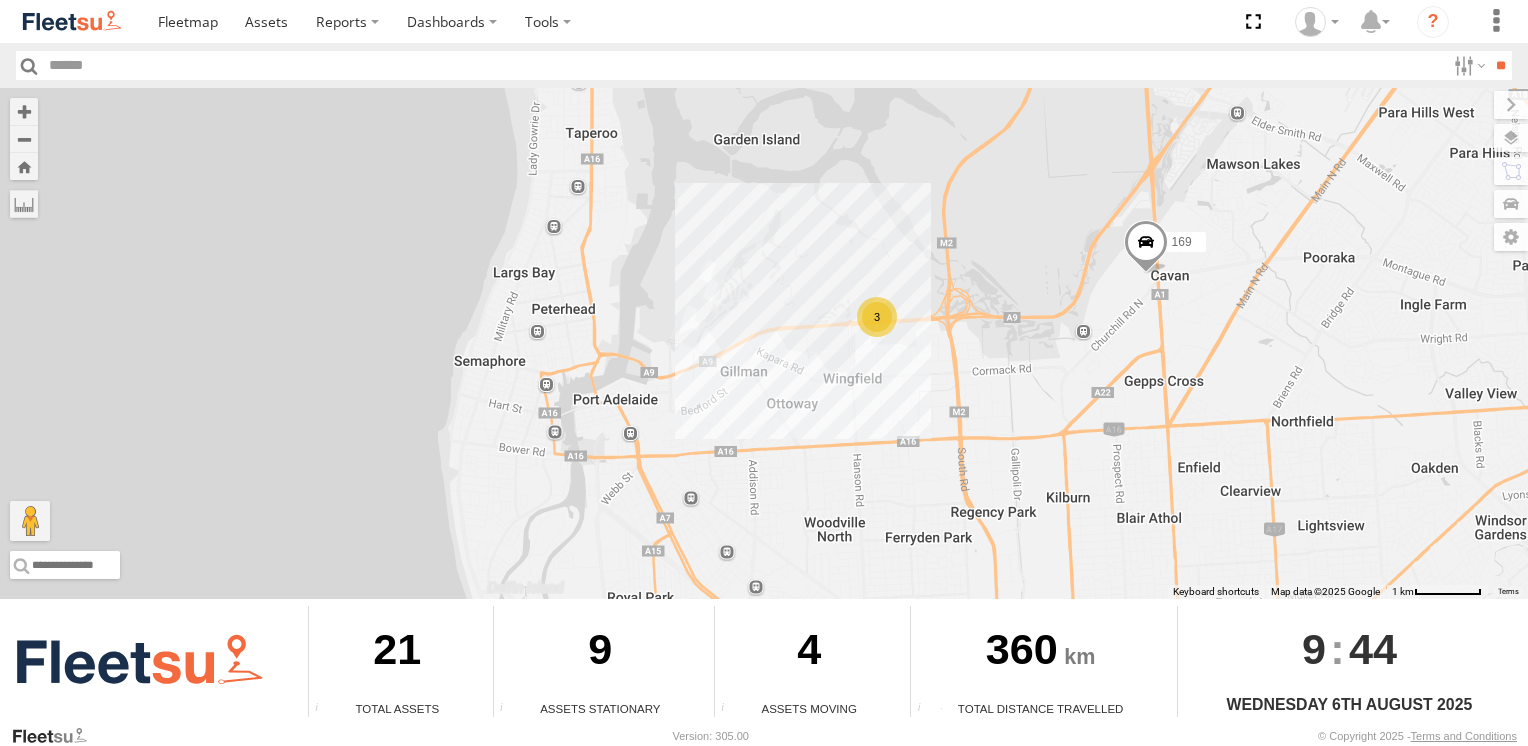 drag, startPoint x: 790, startPoint y: 414, endPoint x: 884, endPoint y: 382, distance: 99.29753 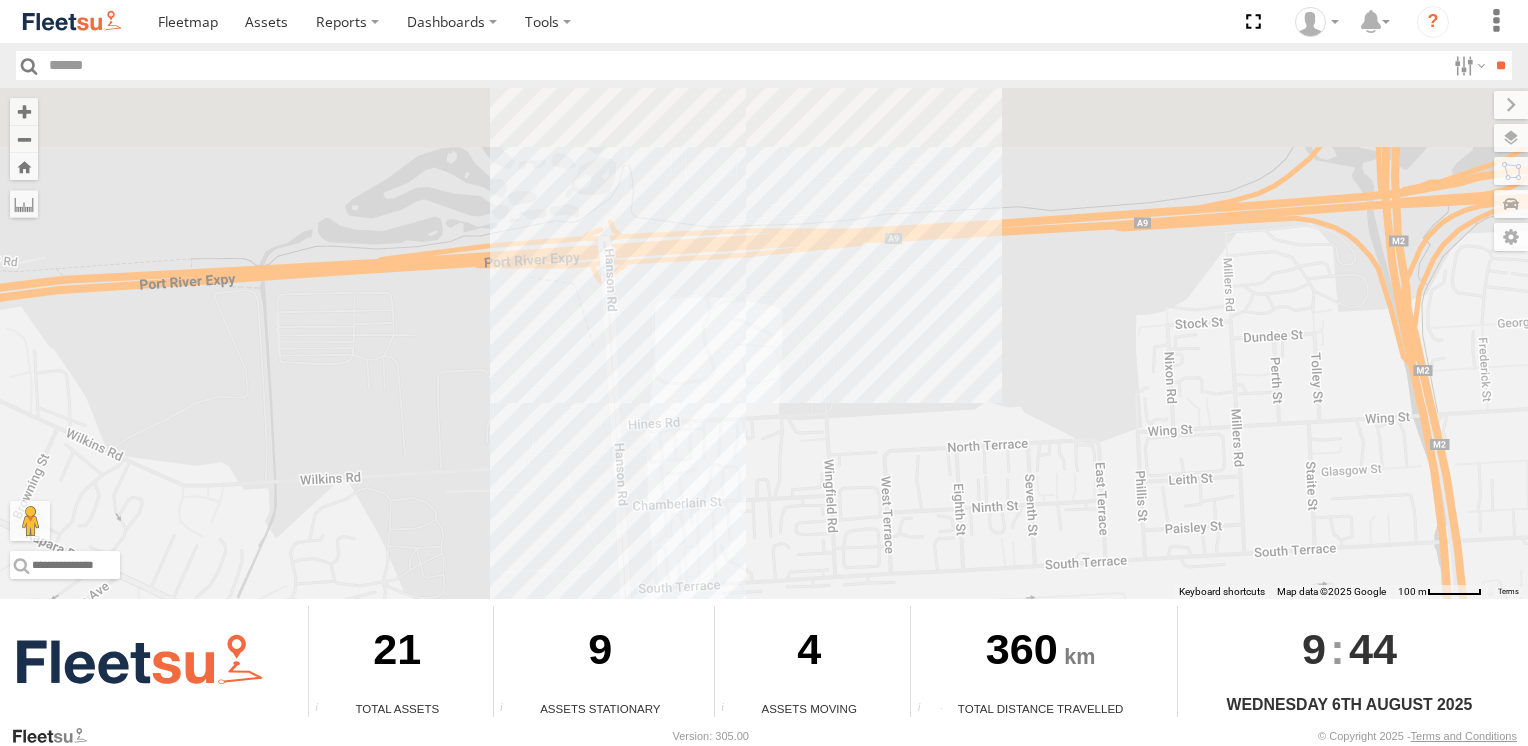 drag, startPoint x: 893, startPoint y: 230, endPoint x: 948, endPoint y: 625, distance: 398.81073 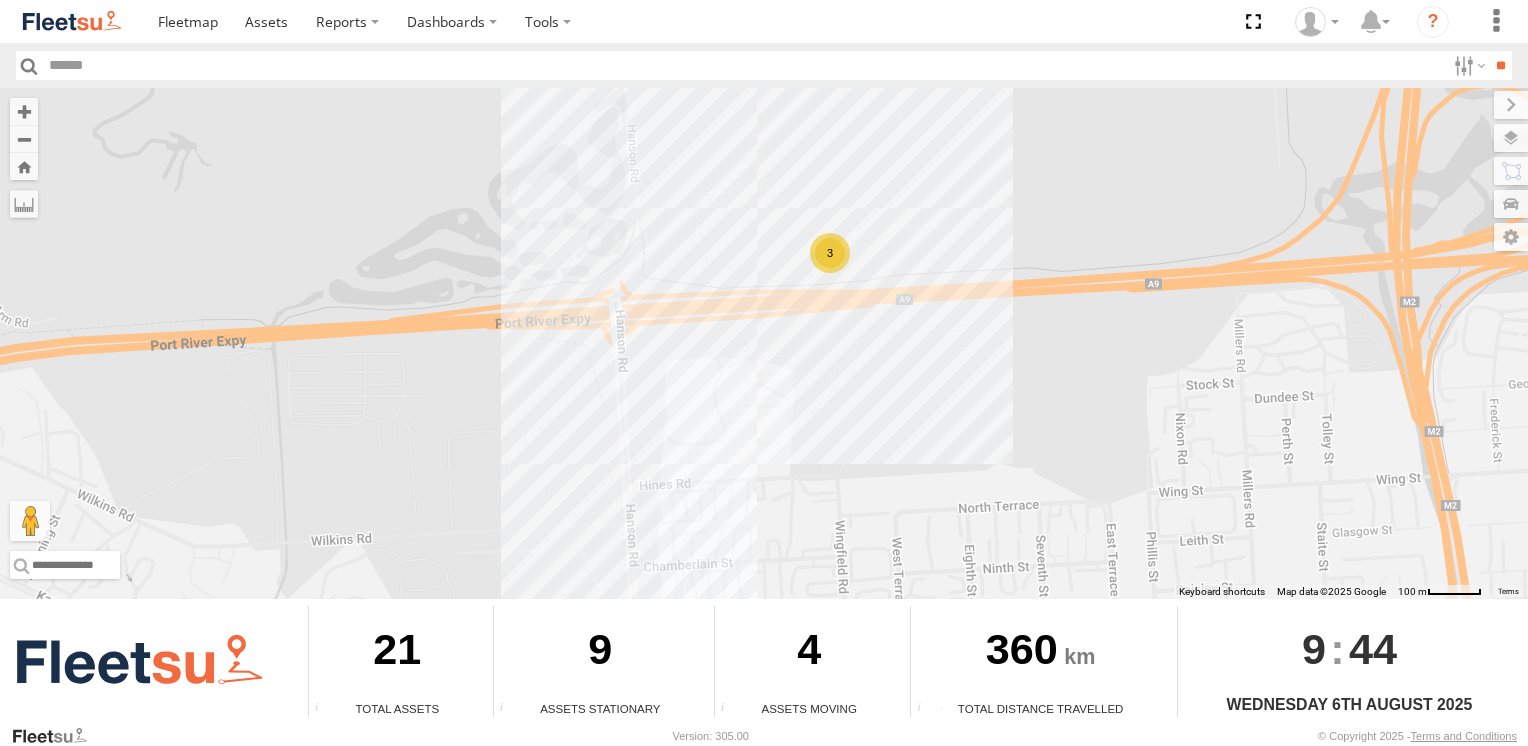 drag, startPoint x: 907, startPoint y: 367, endPoint x: 926, endPoint y: 519, distance: 153.18289 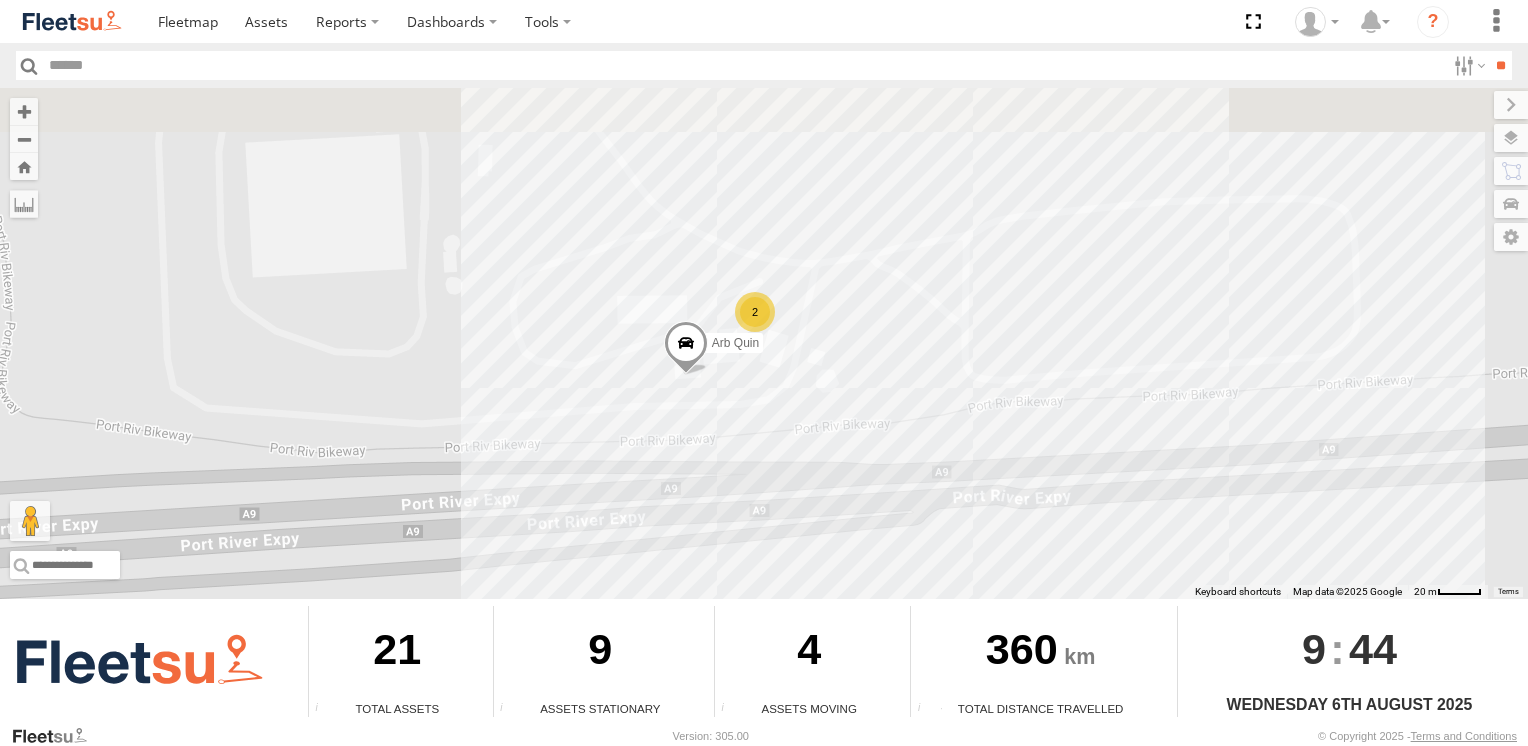 drag, startPoint x: 856, startPoint y: 422, endPoint x: 844, endPoint y: 605, distance: 183.39302 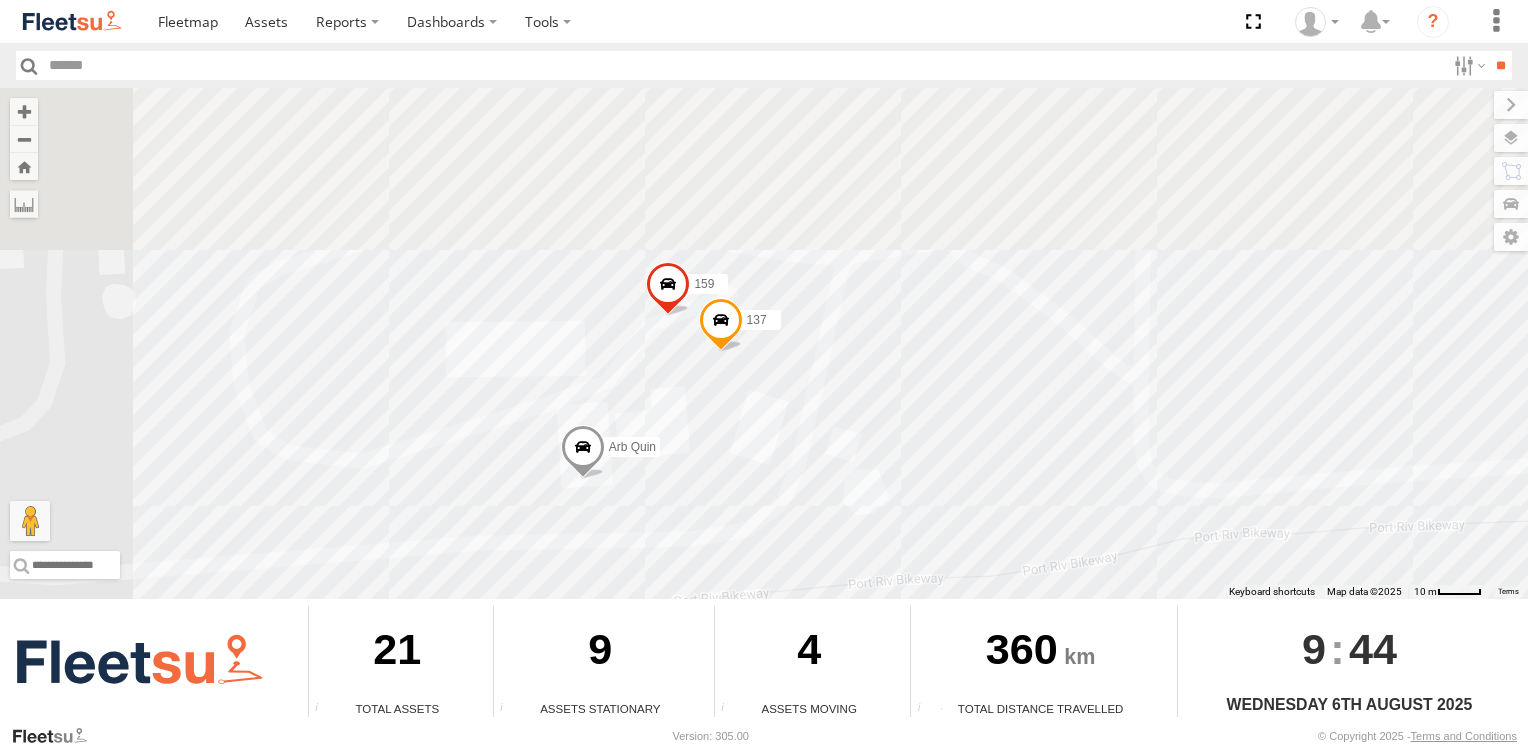 drag, startPoint x: 763, startPoint y: 338, endPoint x: 805, endPoint y: 558, distance: 223.9732 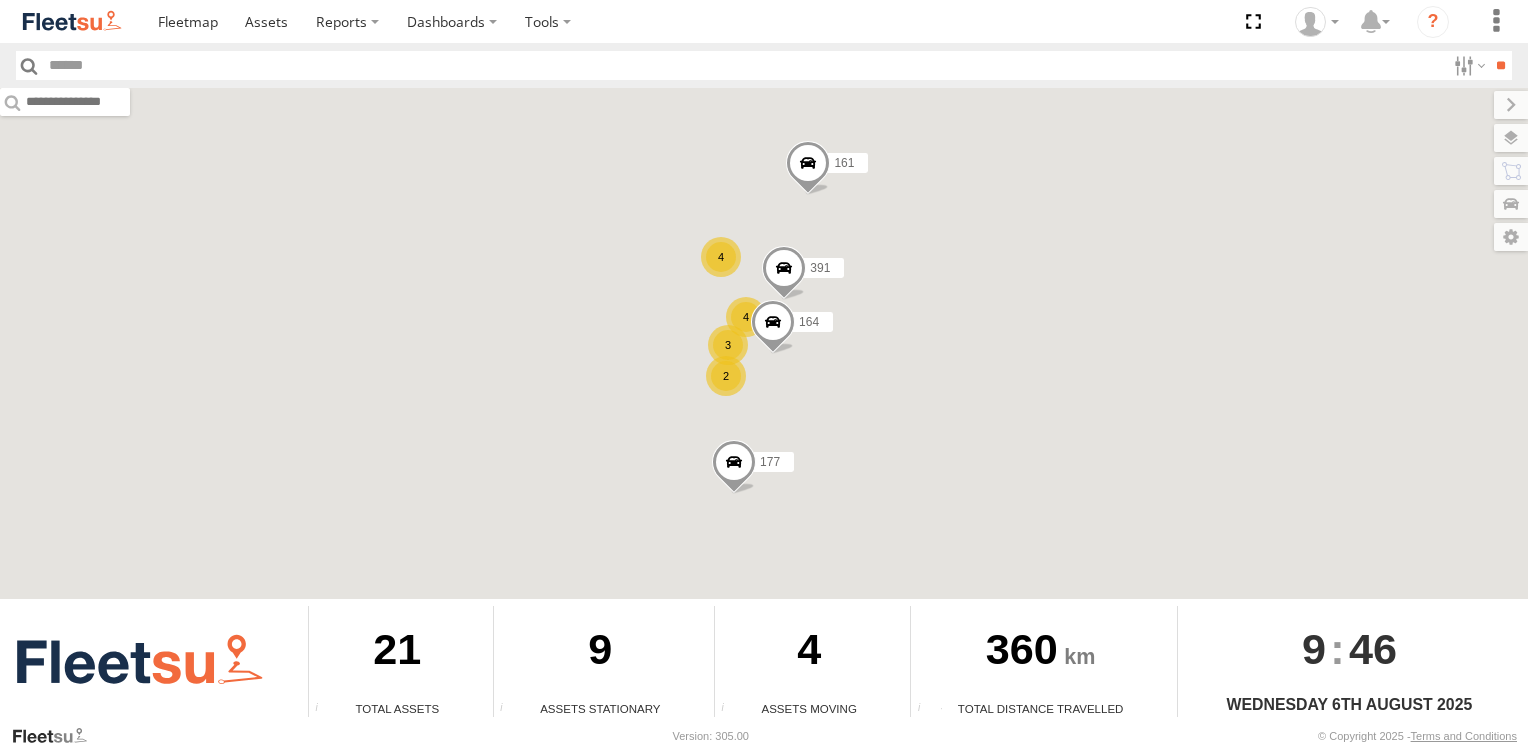 scroll, scrollTop: 0, scrollLeft: 0, axis: both 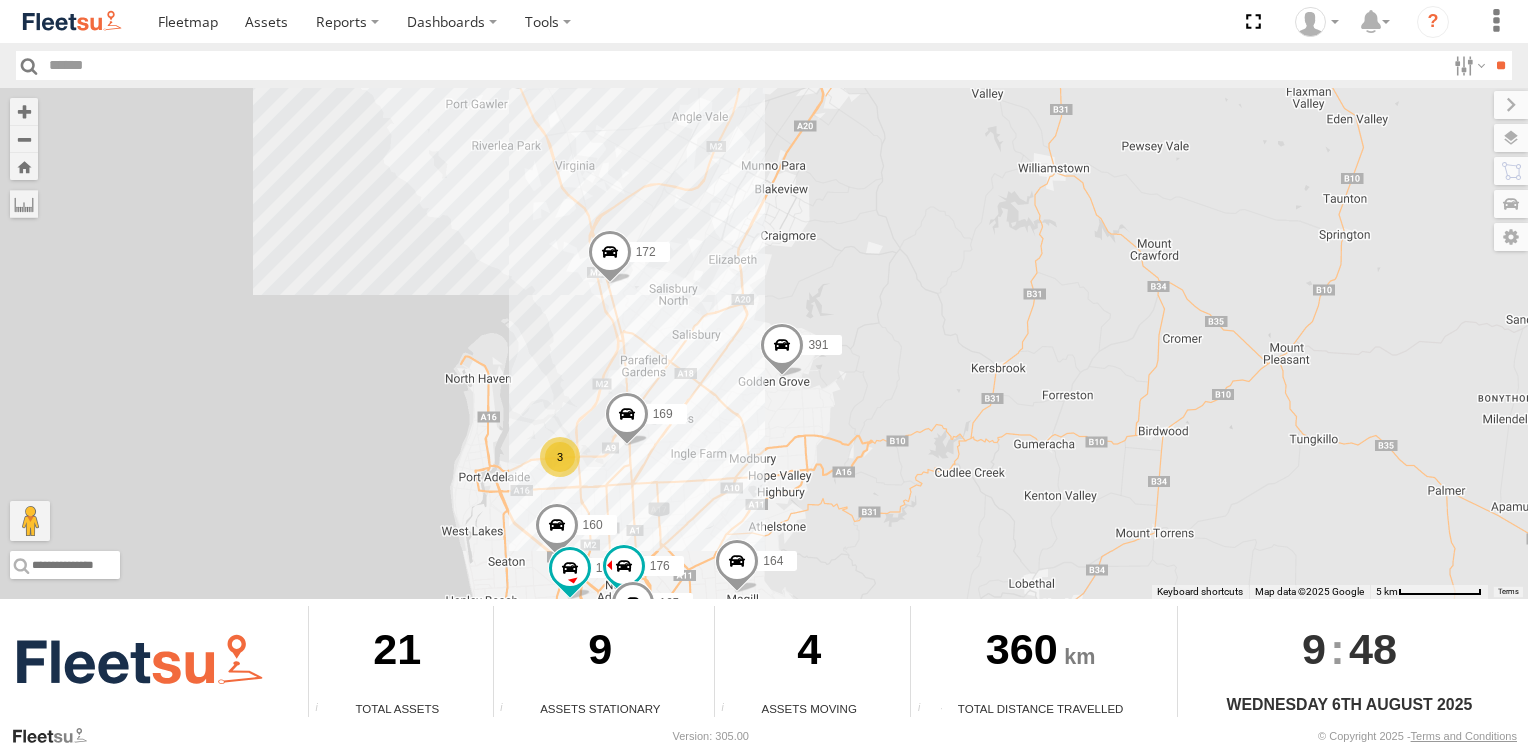 drag, startPoint x: 756, startPoint y: 190, endPoint x: 760, endPoint y: 421, distance: 231.03462 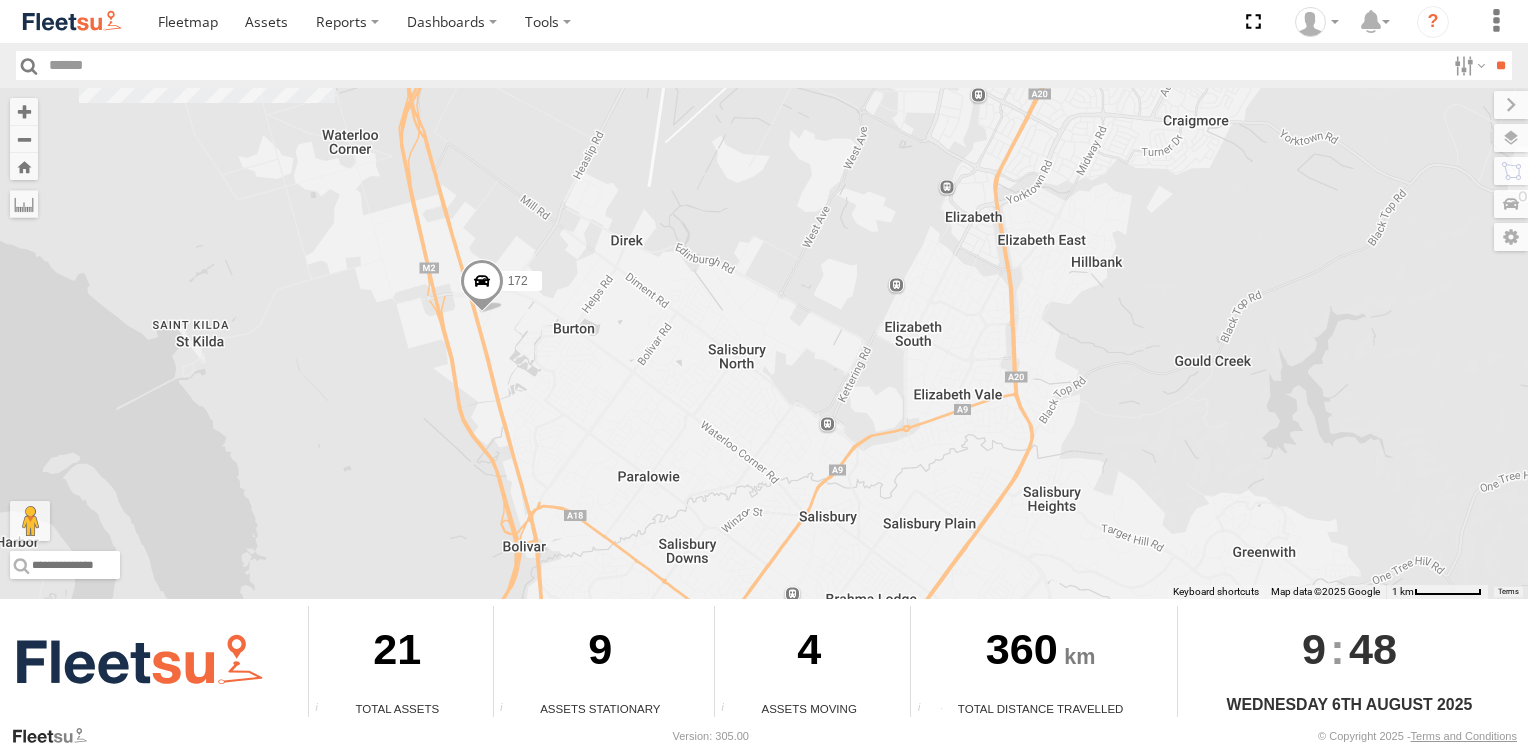 click at bounding box center [482, 286] 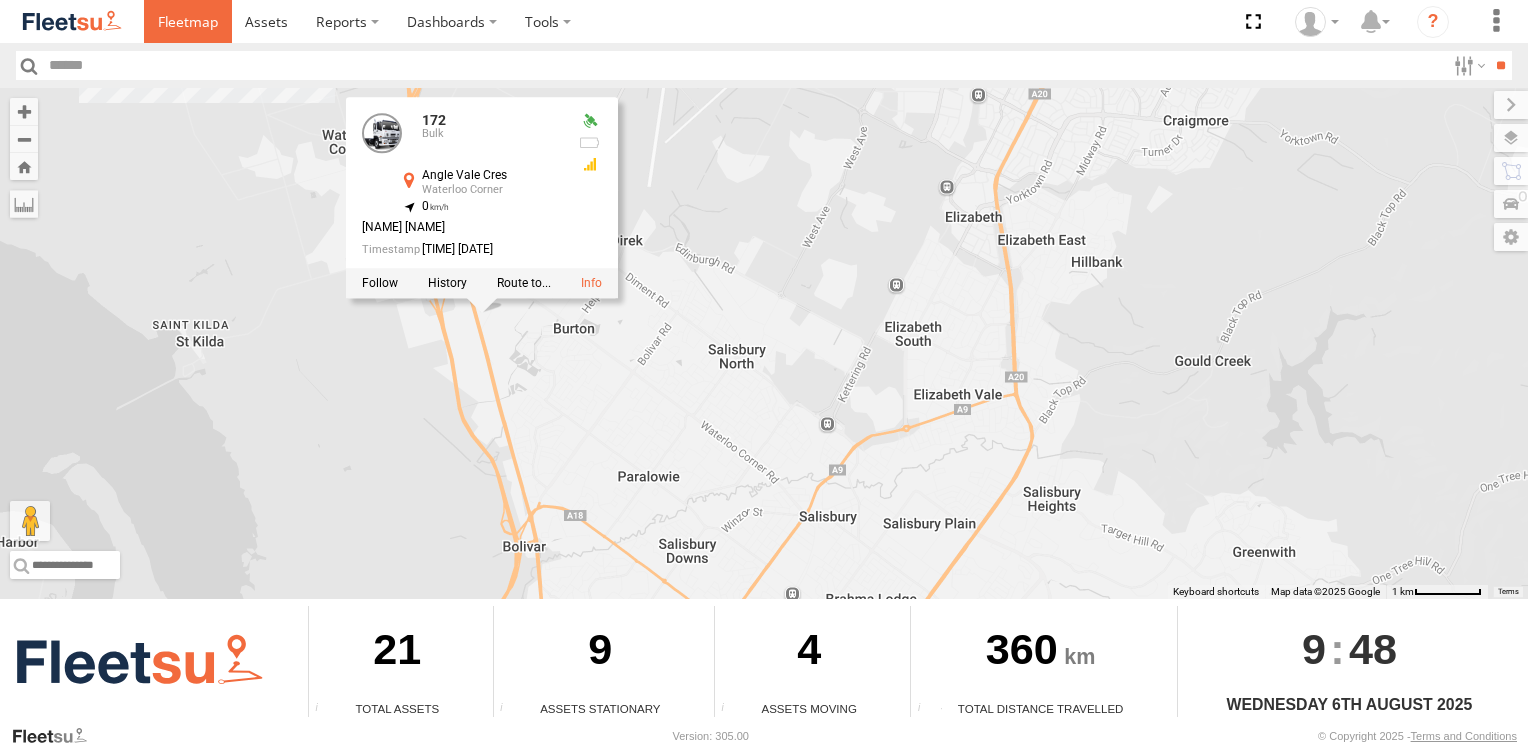click at bounding box center (188, 21) 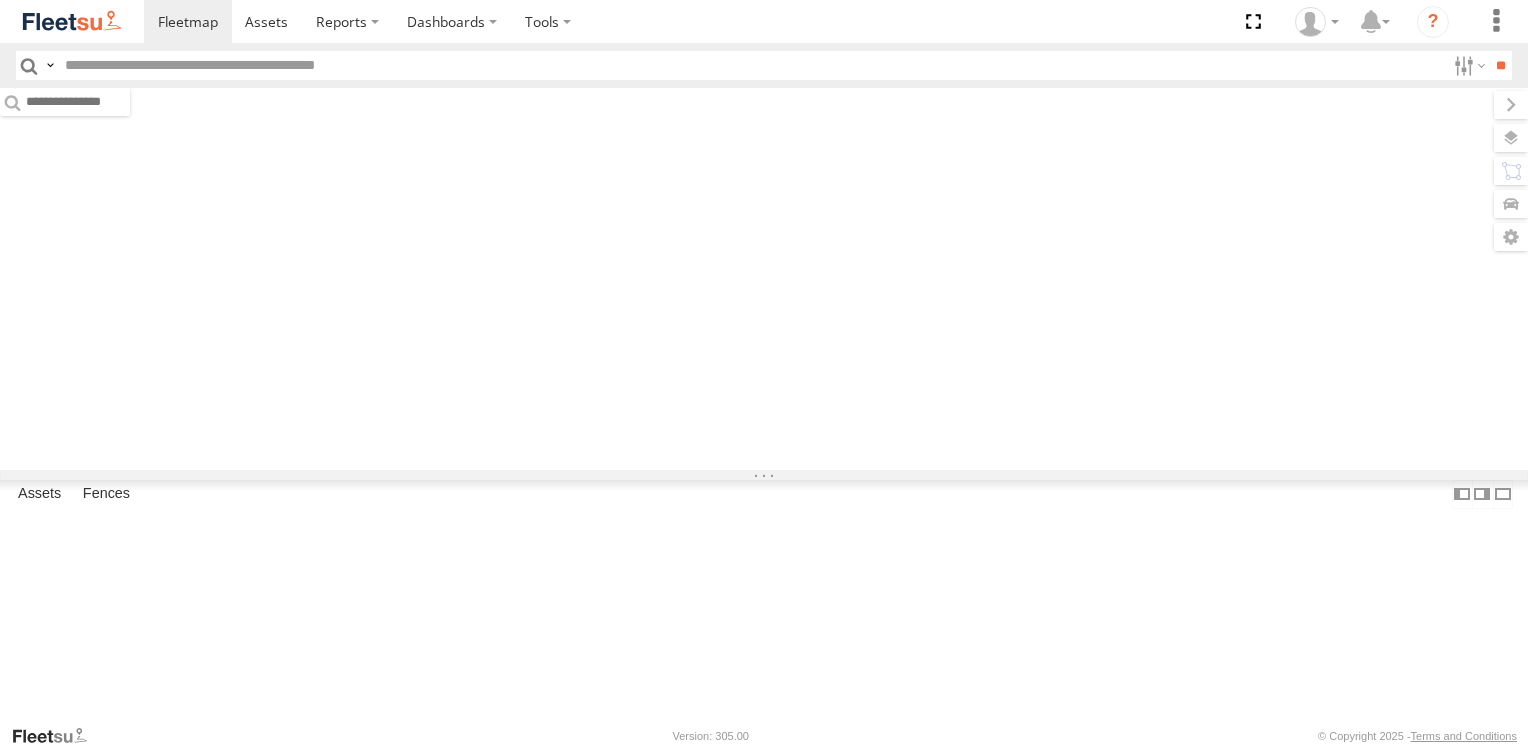 scroll, scrollTop: 0, scrollLeft: 0, axis: both 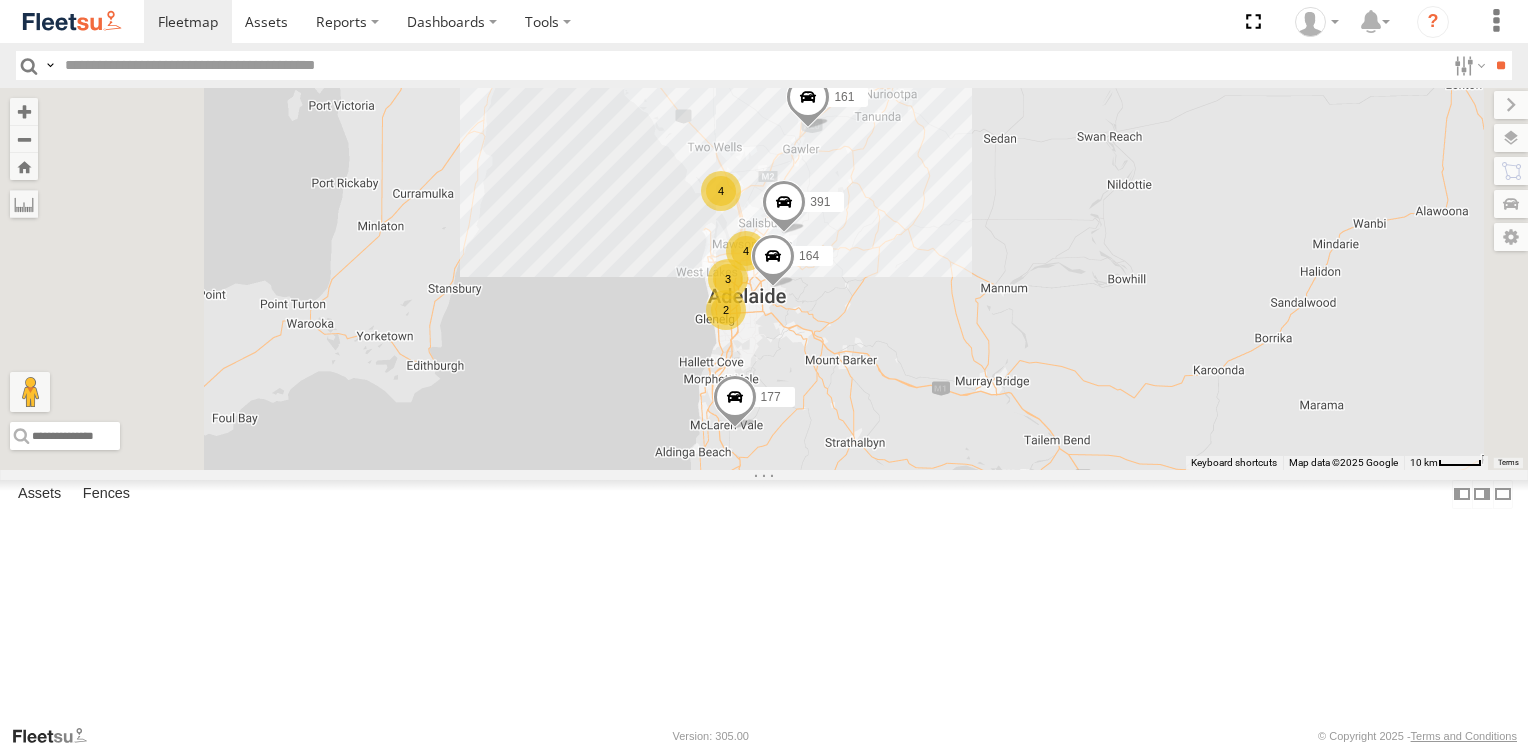 click at bounding box center (0, 0) 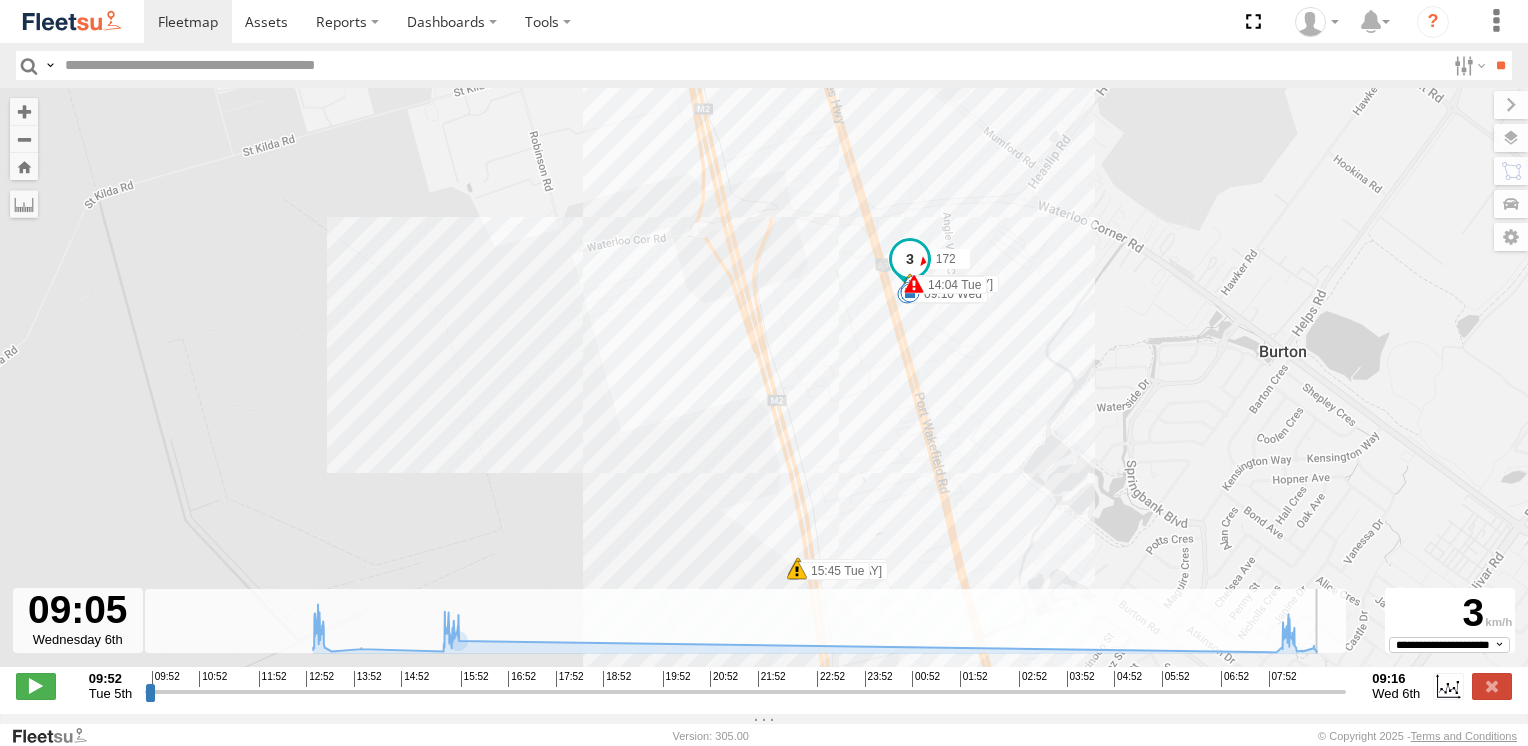 drag, startPoint x: 150, startPoint y: 705, endPoint x: 1331, endPoint y: 736, distance: 1181.4067 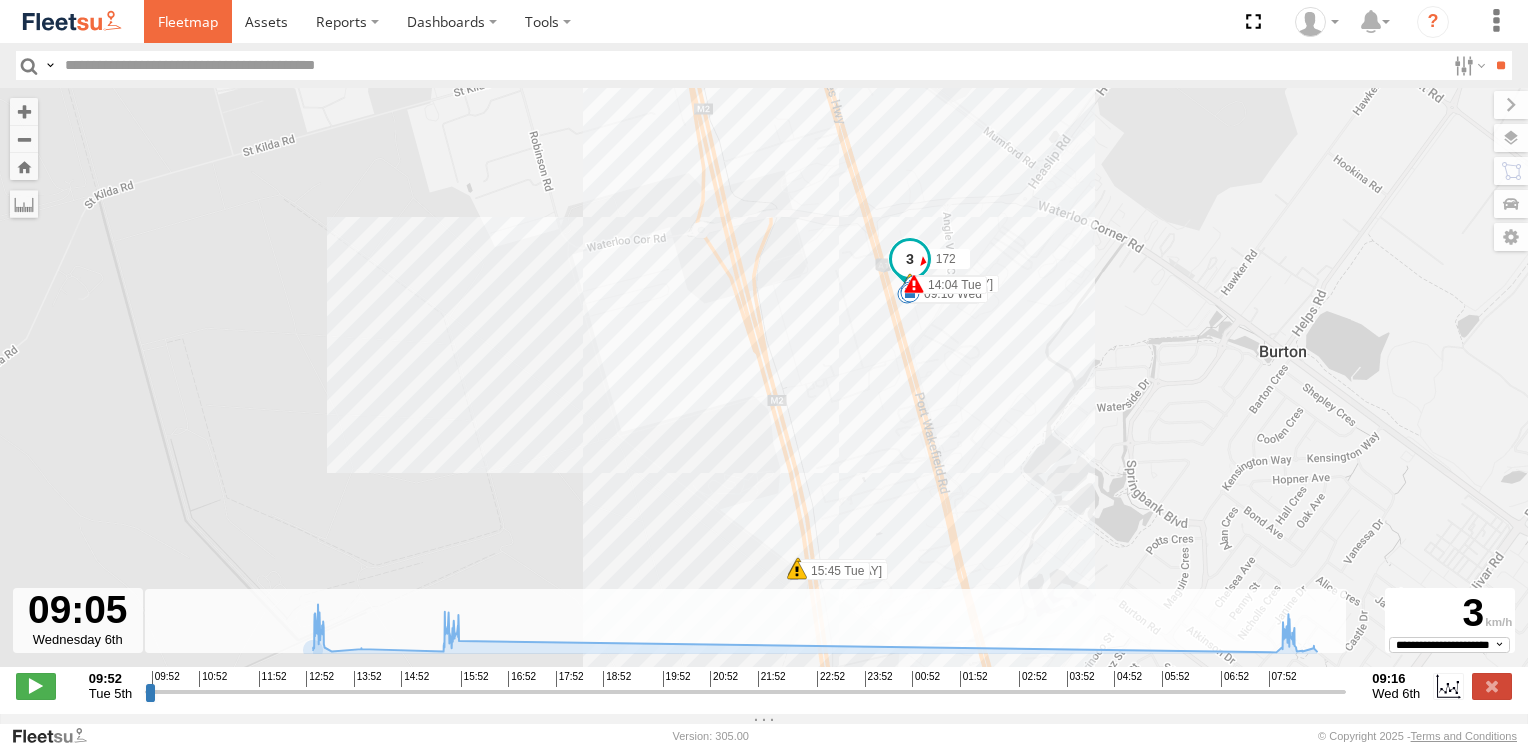 click at bounding box center [188, 21] 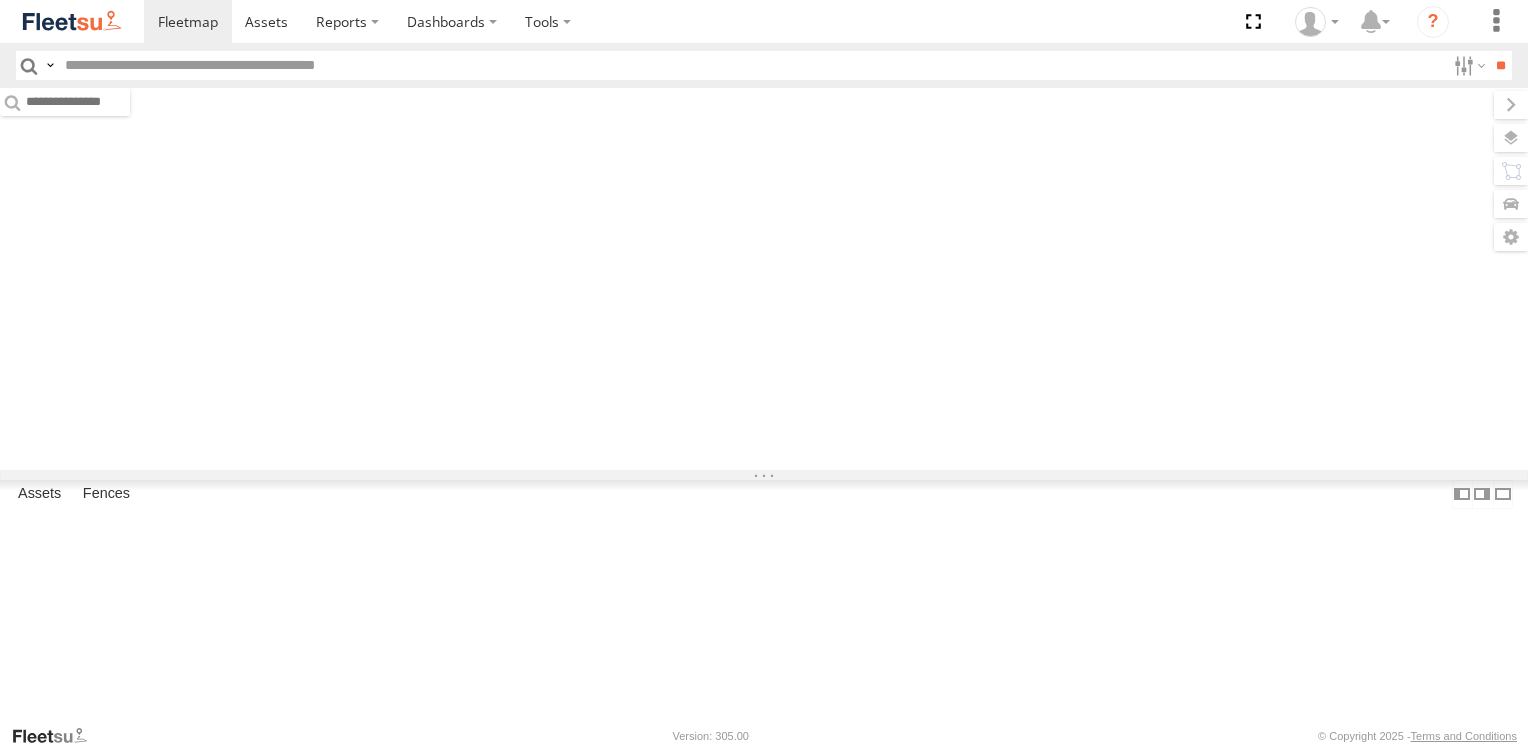 scroll, scrollTop: 0, scrollLeft: 0, axis: both 